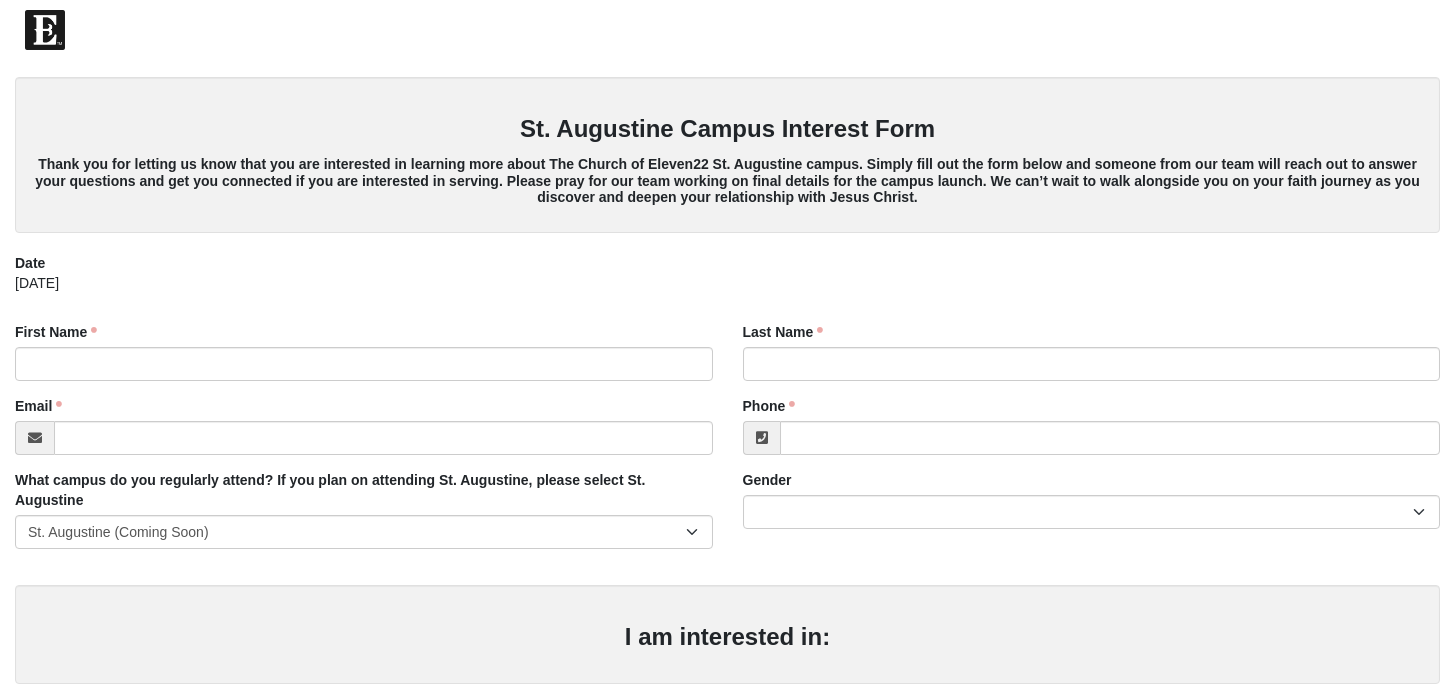 scroll, scrollTop: 0, scrollLeft: 0, axis: both 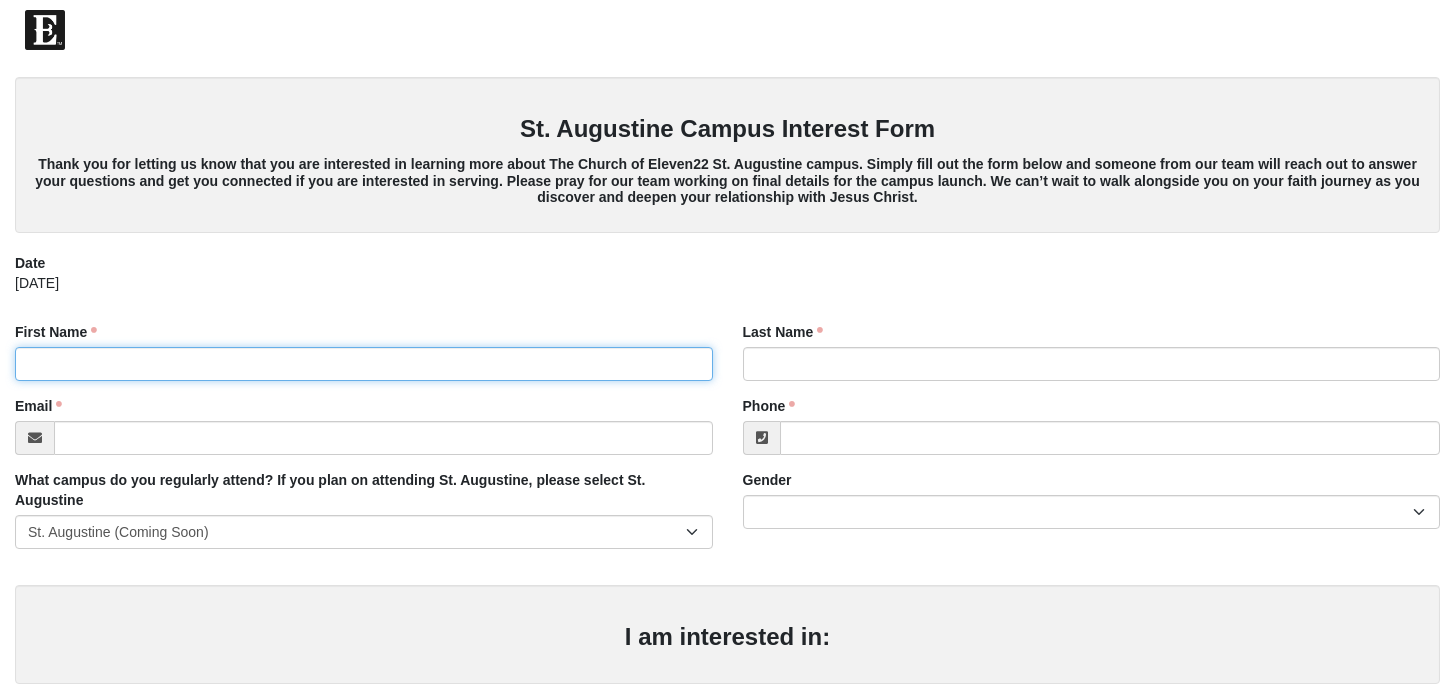 click on "First Name" at bounding box center (364, 364) 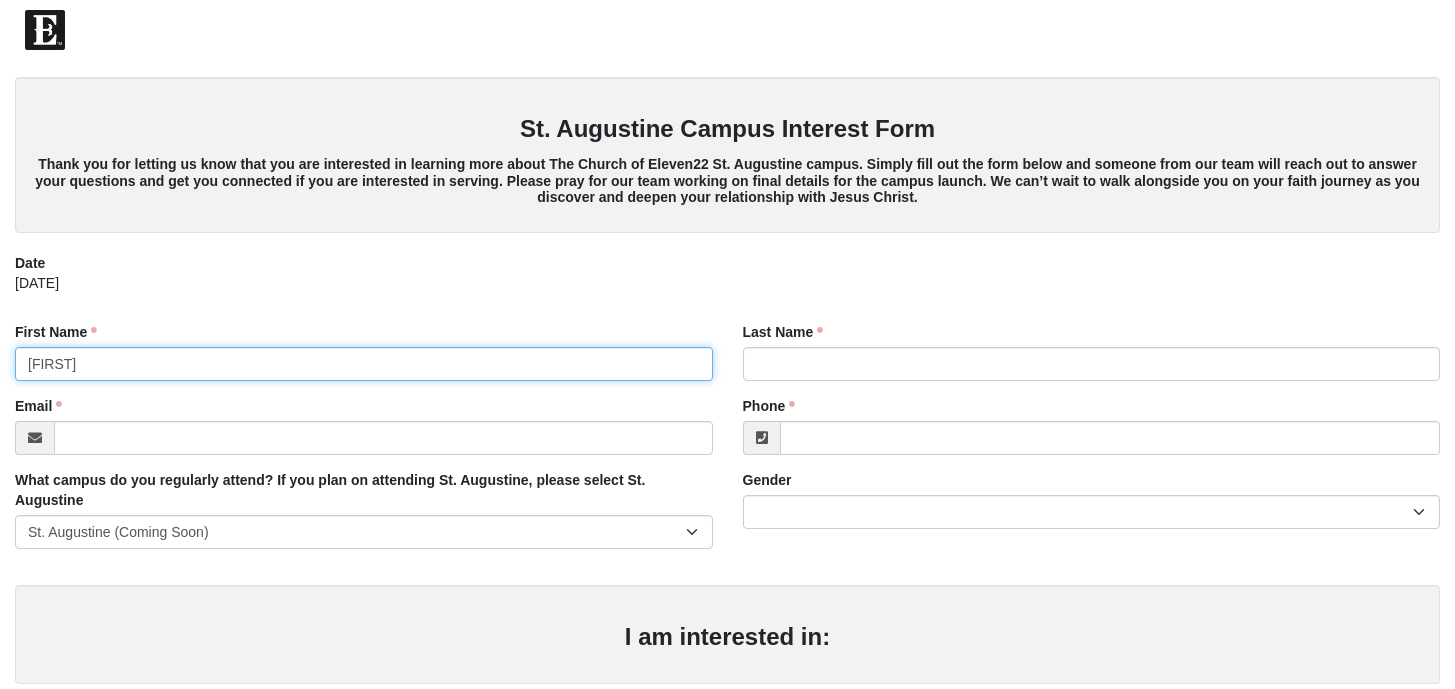 type on "[FIRST]" 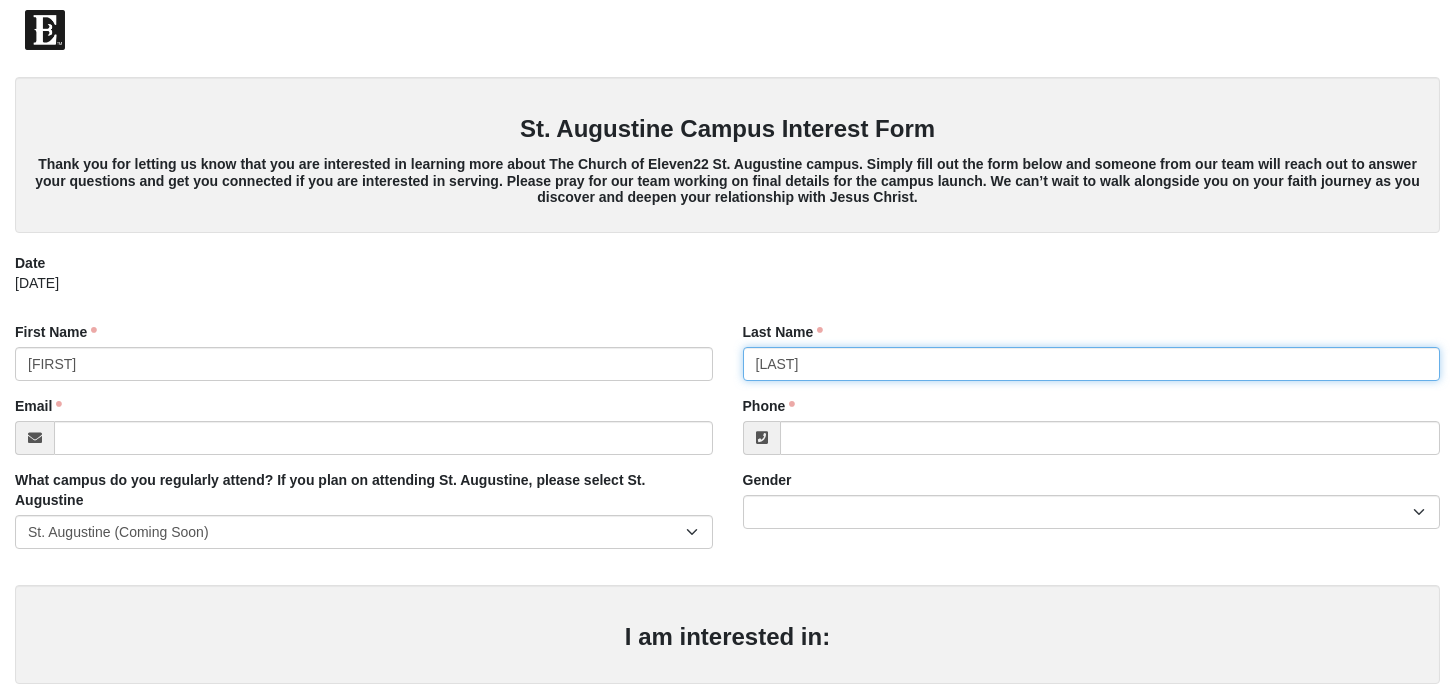 type on "[LAST]" 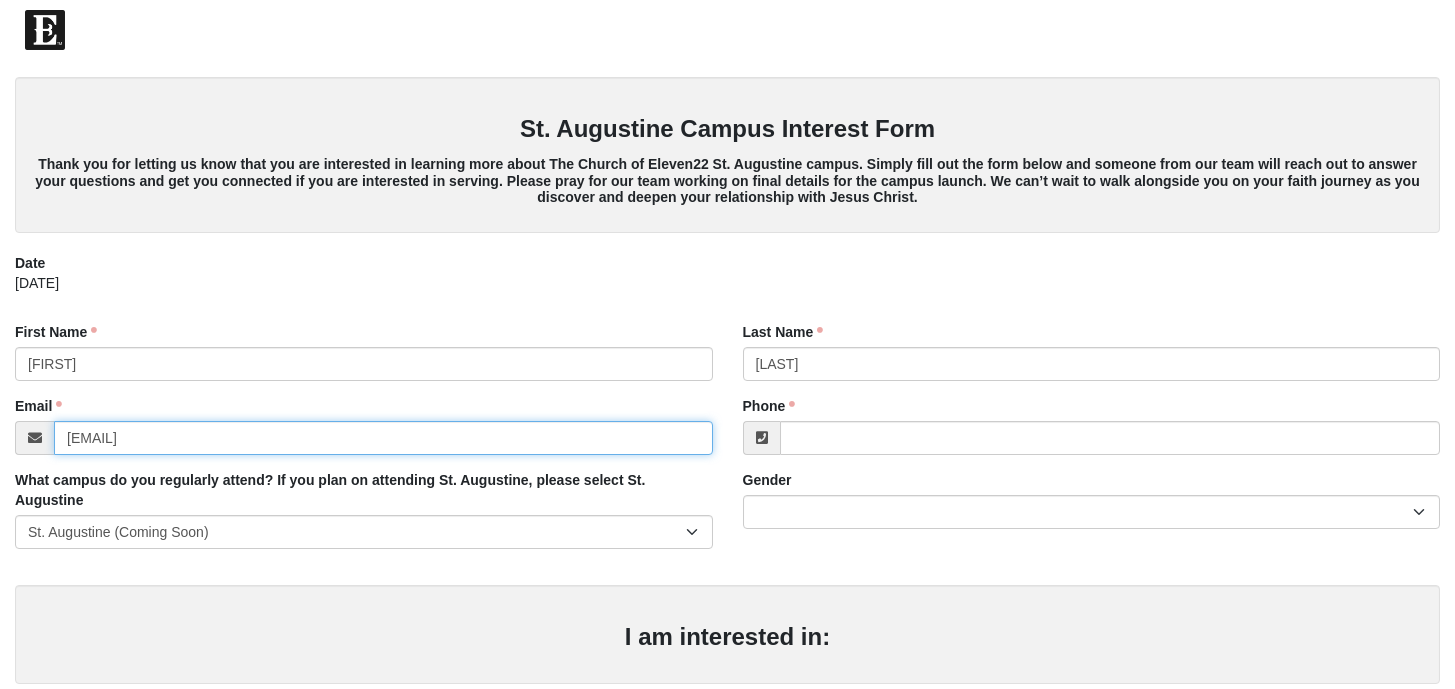 type on "[EMAIL]" 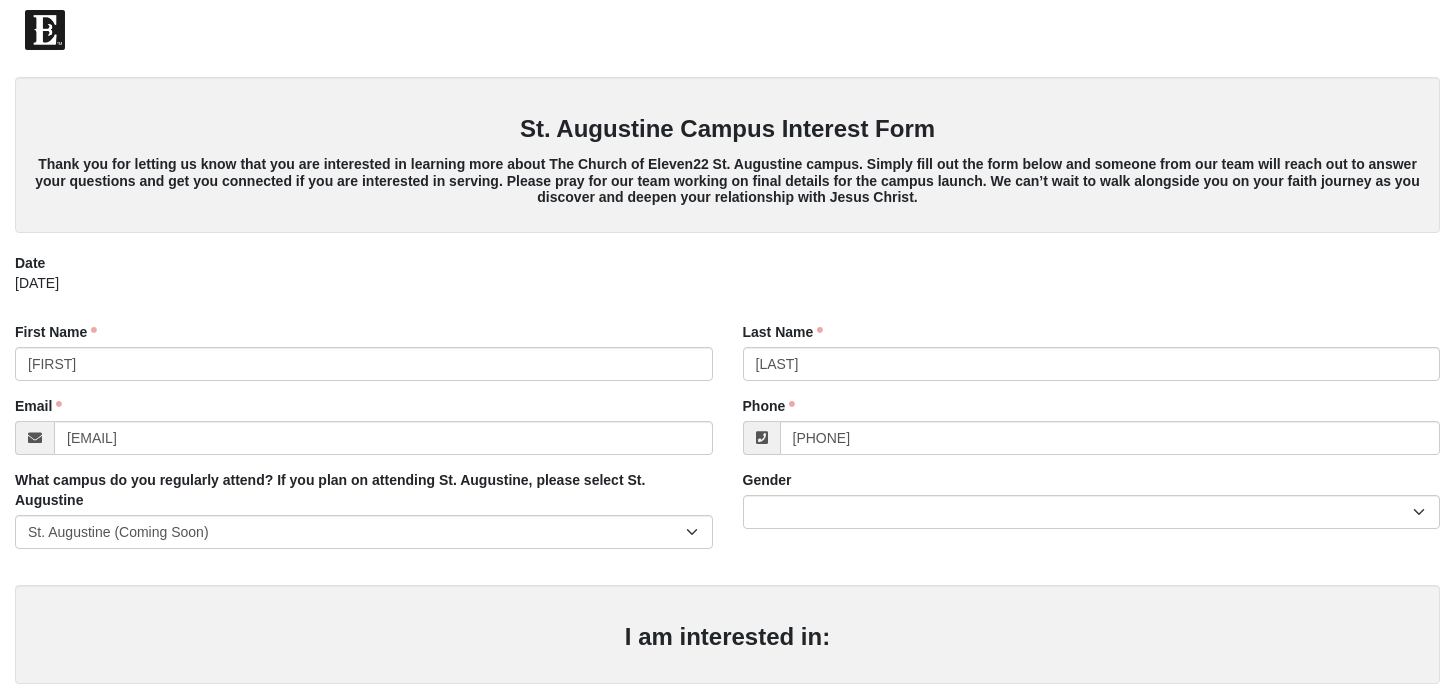 type on "[PHONE]" 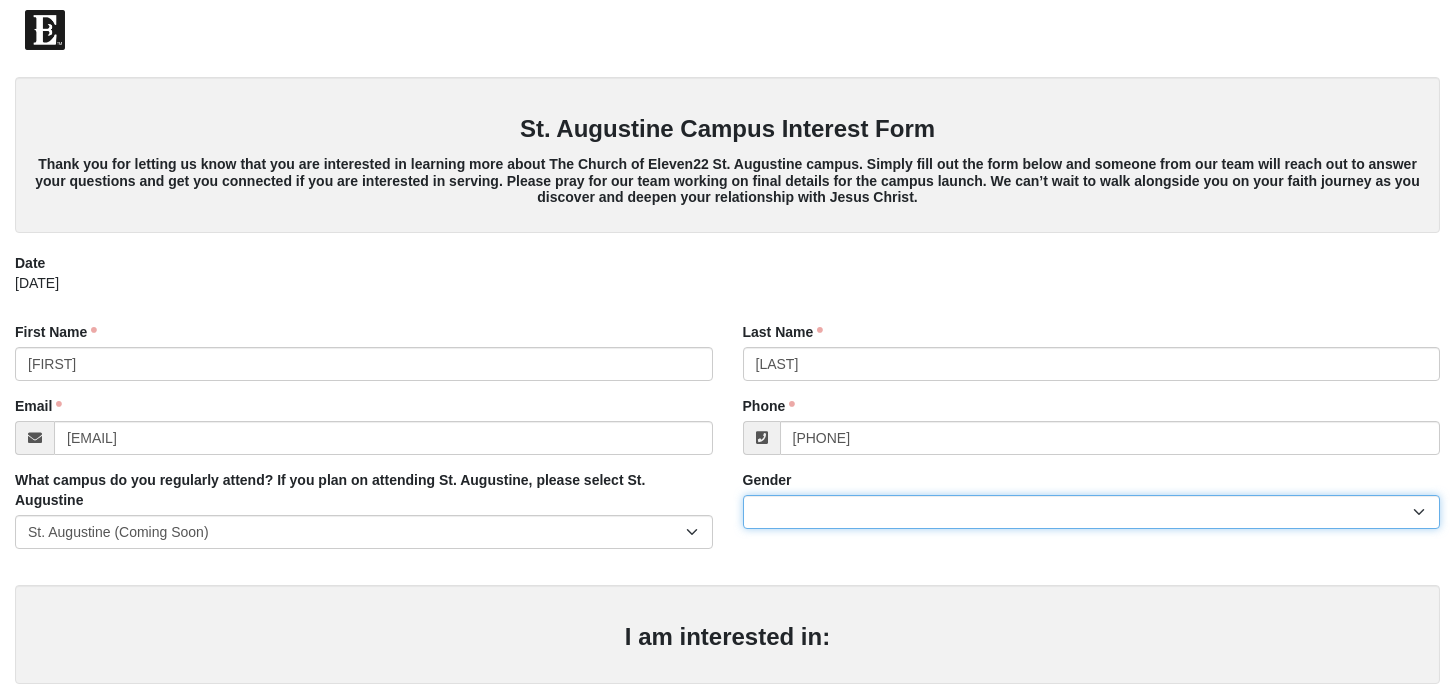 click on "Male
Female" at bounding box center [1092, 512] 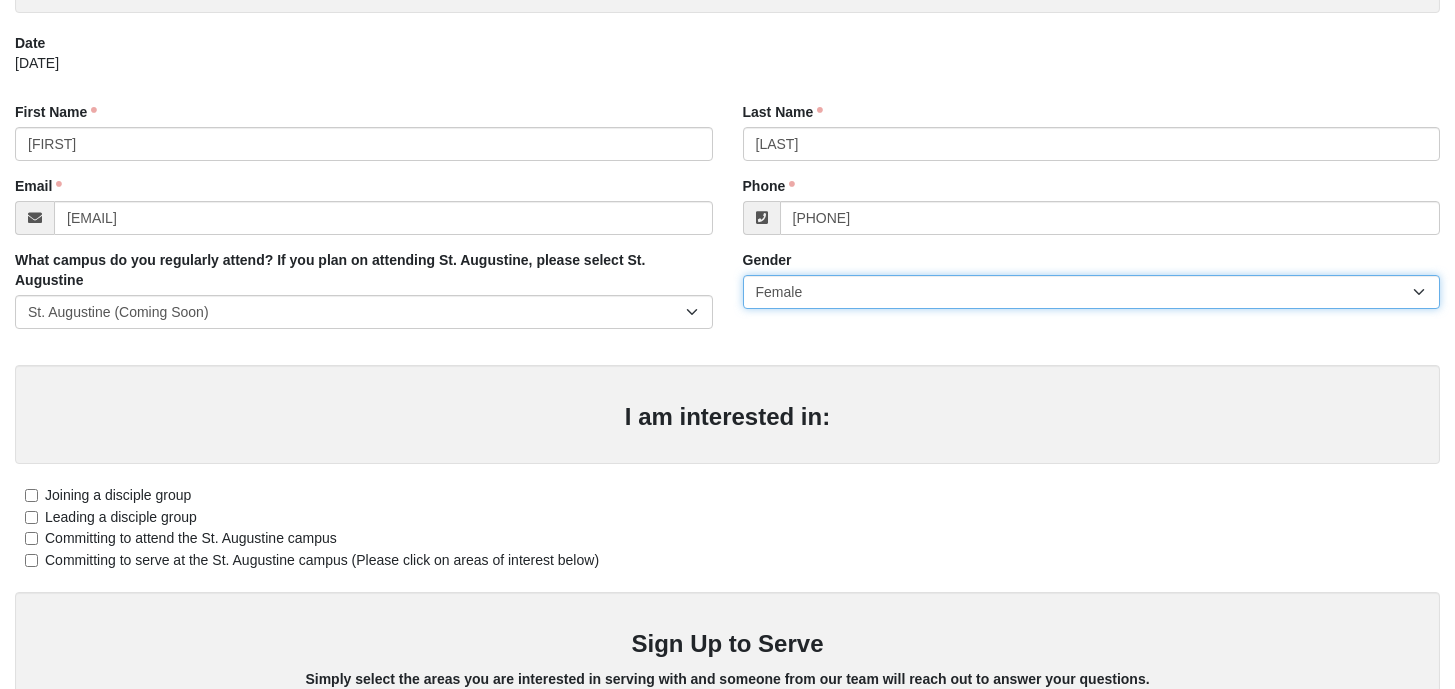 scroll, scrollTop: 238, scrollLeft: 0, axis: vertical 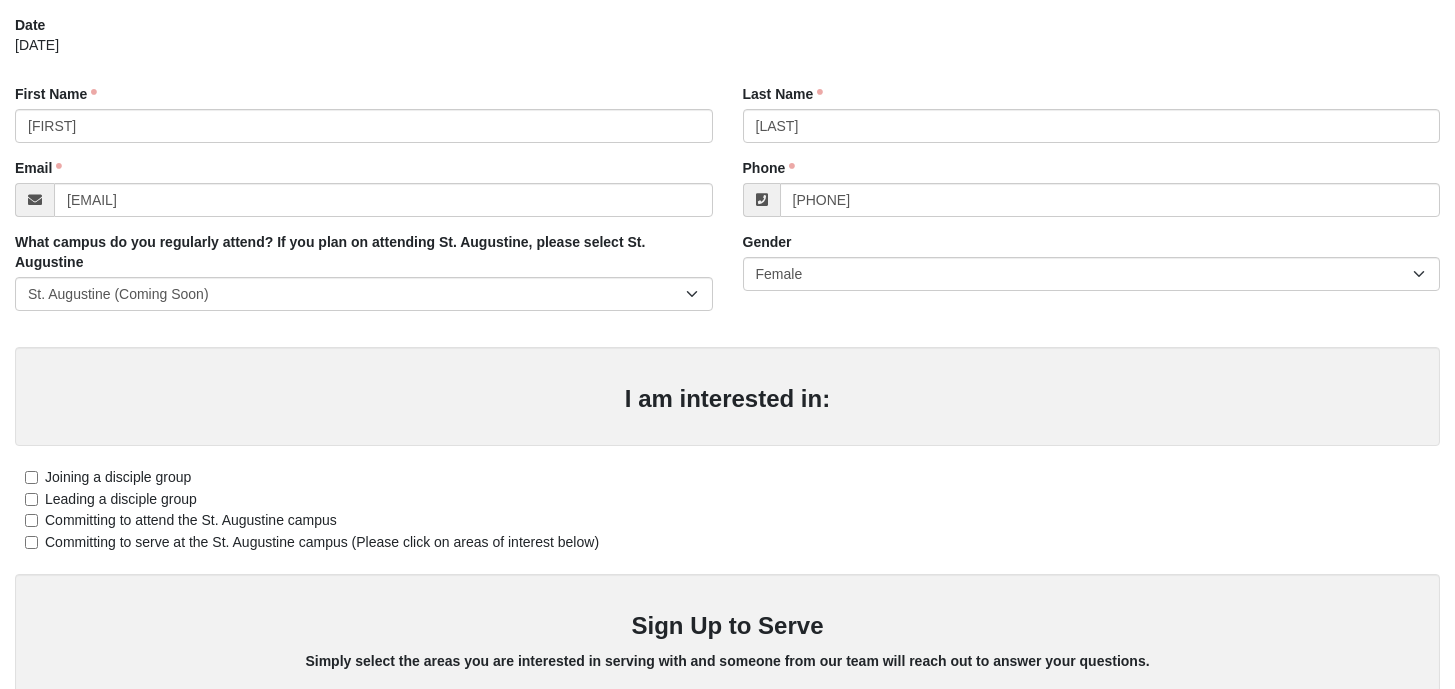 click on "Committing to attend the St. Augustine campus" at bounding box center [191, 520] 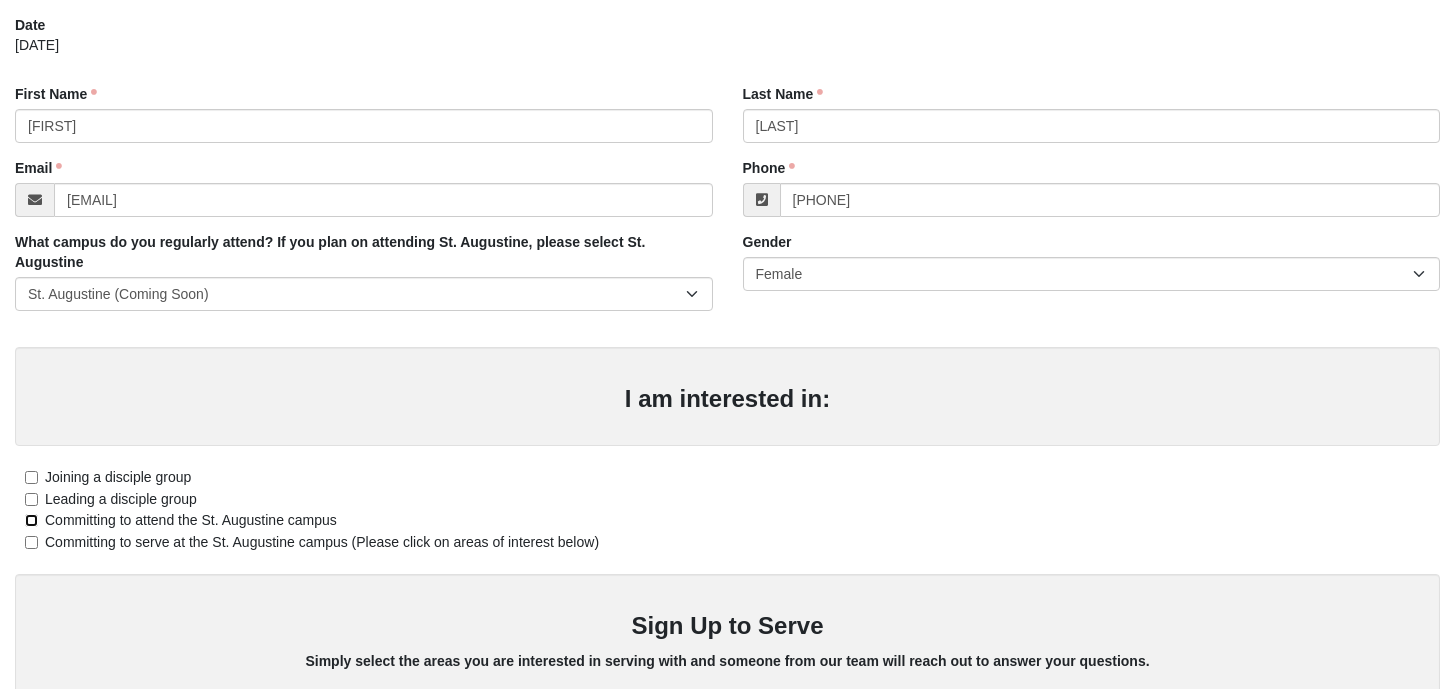 click on "Committing to attend the St. Augustine campus" at bounding box center [31, 520] 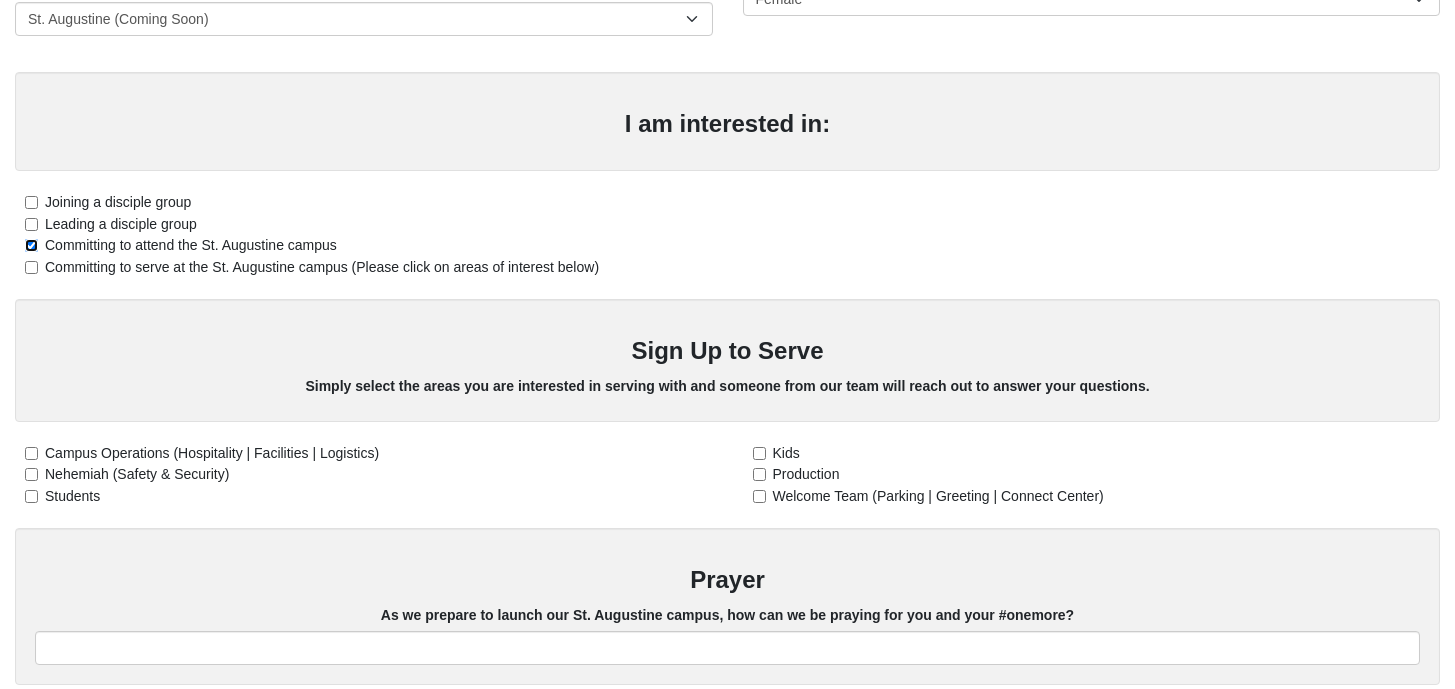 scroll, scrollTop: 523, scrollLeft: 0, axis: vertical 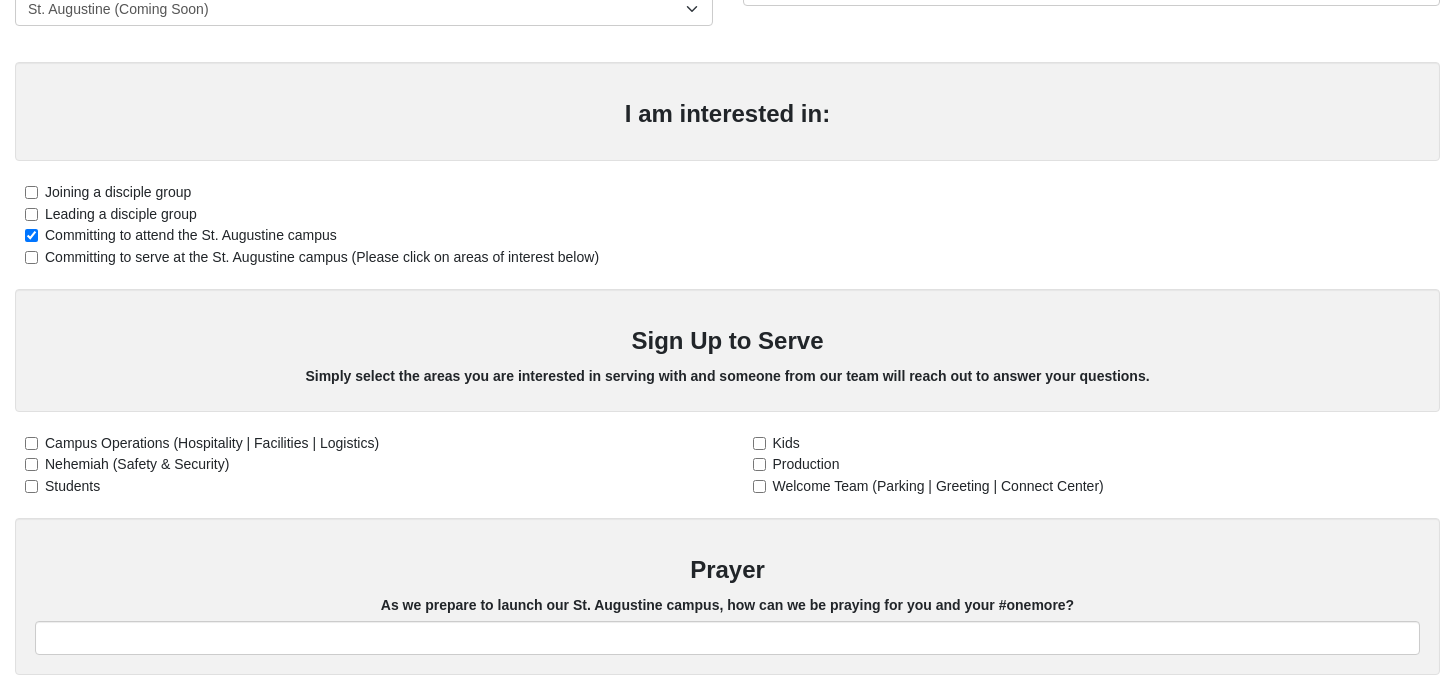 click on "Joining a disciple group" at bounding box center [118, 192] 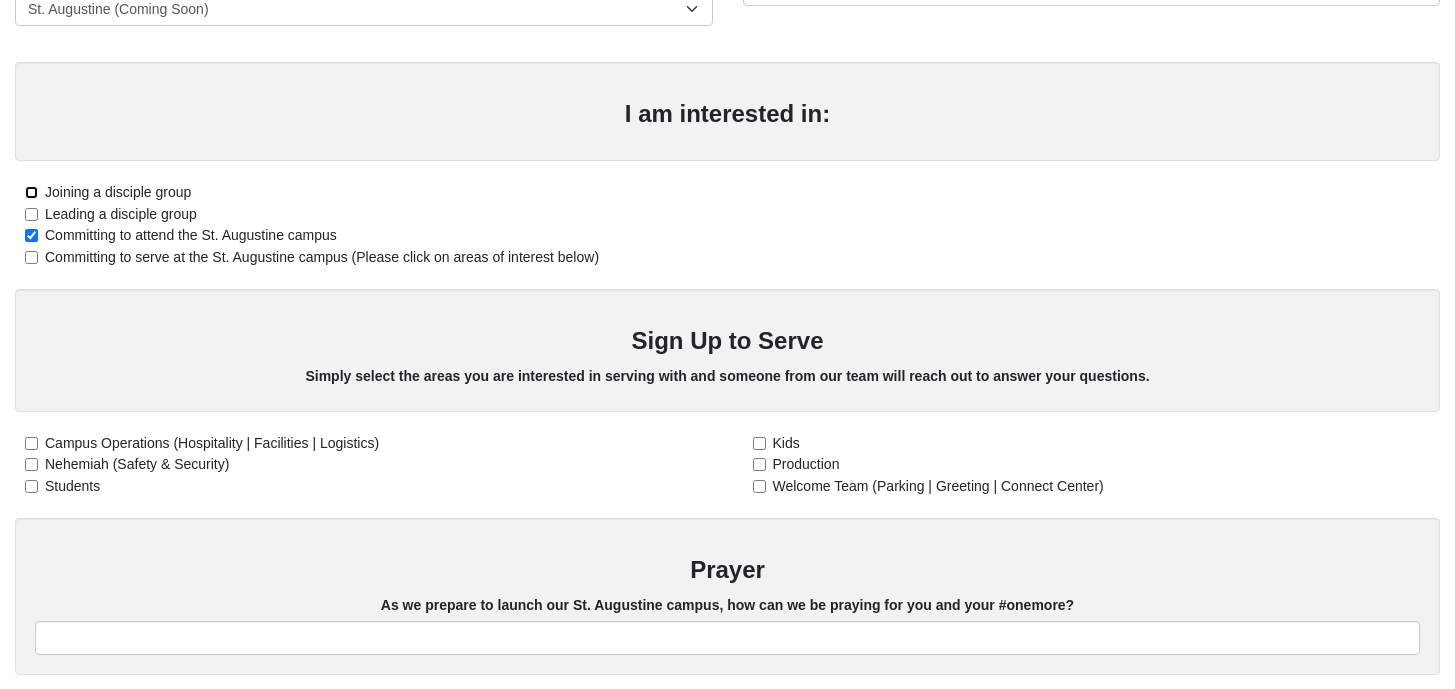 click on "Joining a disciple group" at bounding box center [31, 192] 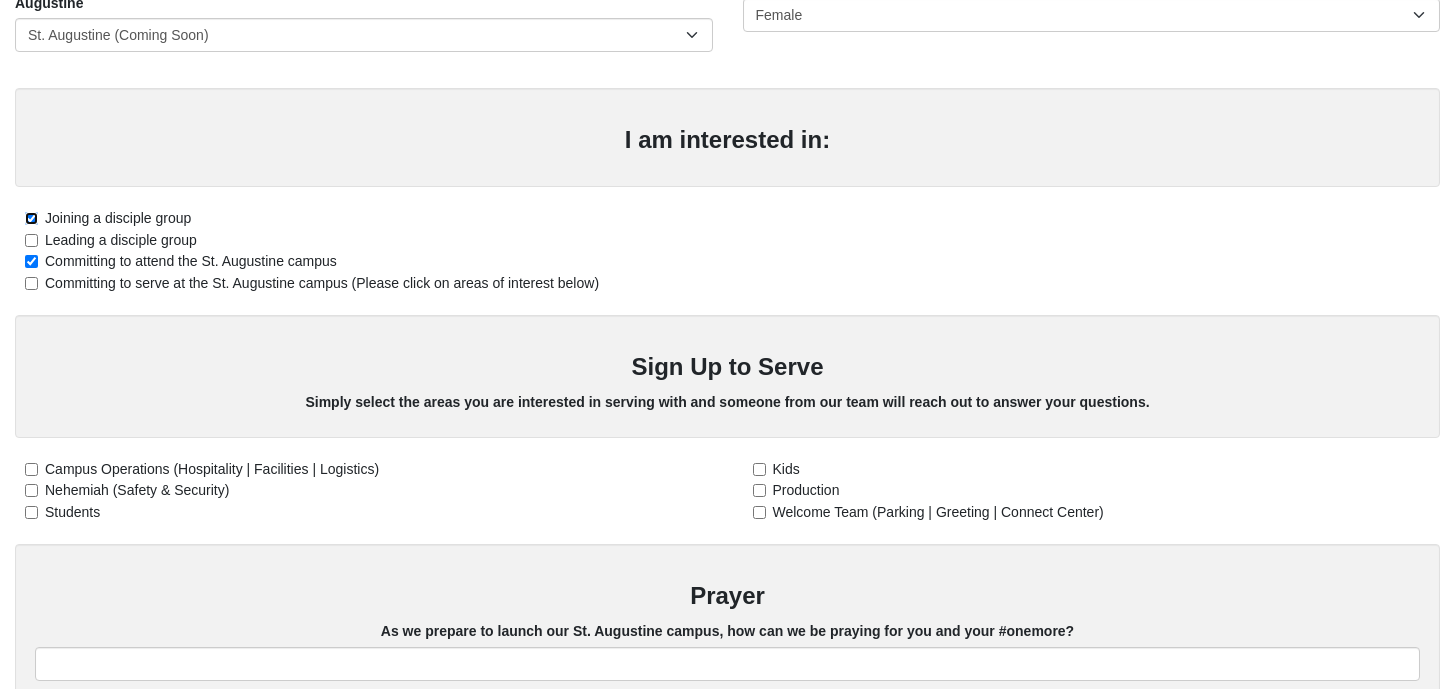 scroll, scrollTop: 494, scrollLeft: 0, axis: vertical 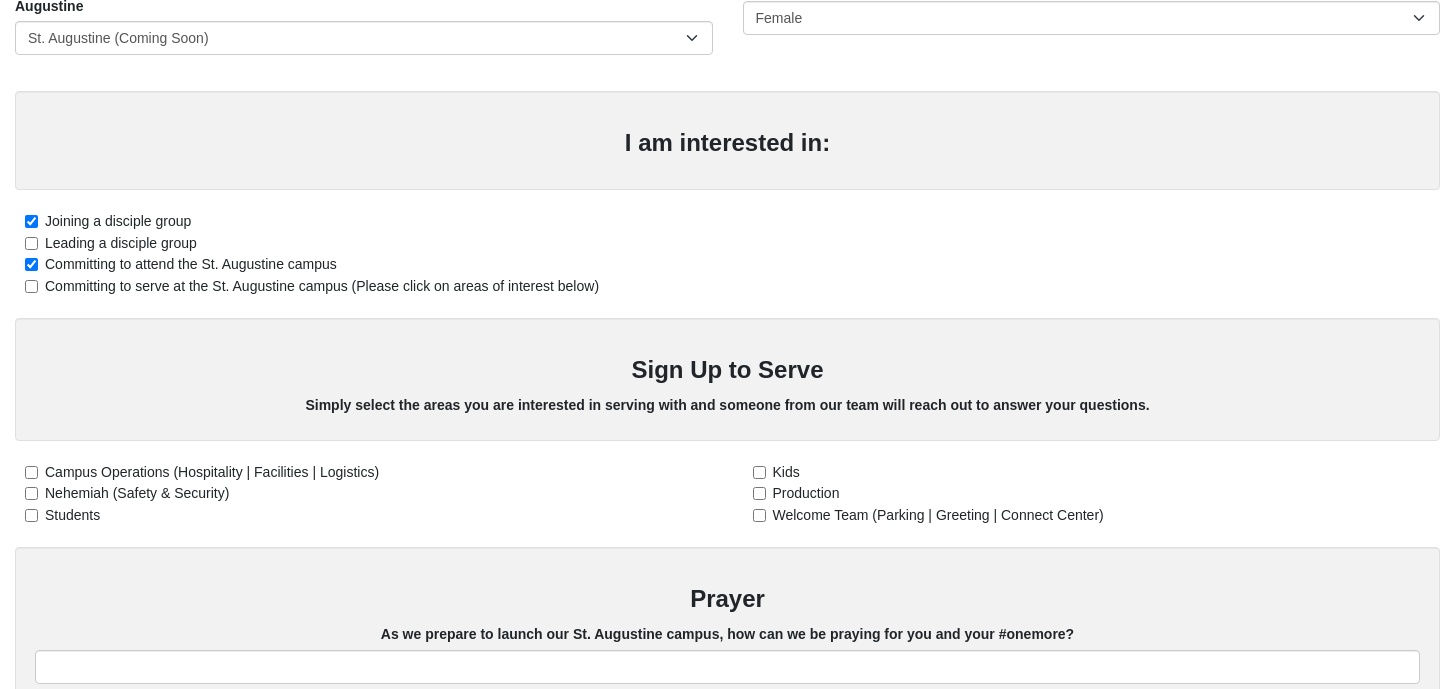 click on "Joining a disciple group" at bounding box center (118, 221) 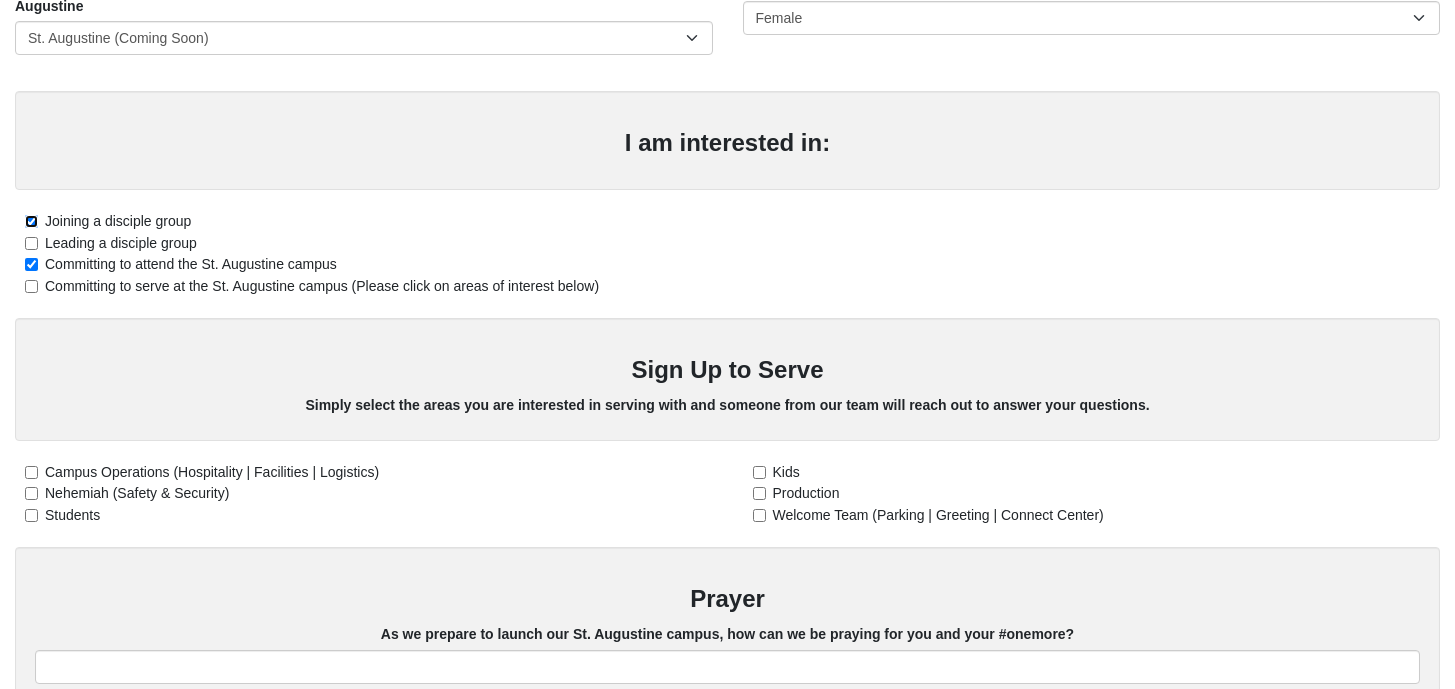 click on "Joining a disciple group" at bounding box center (31, 221) 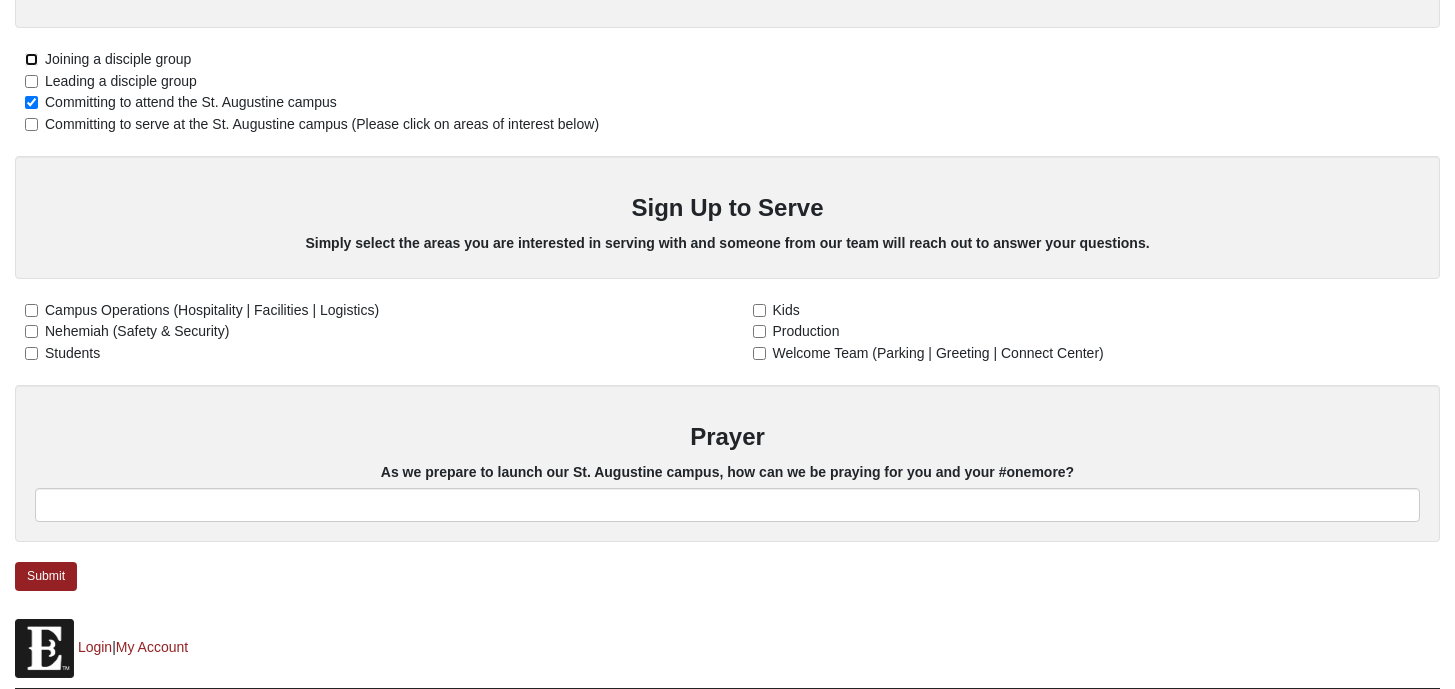 scroll, scrollTop: 659, scrollLeft: 0, axis: vertical 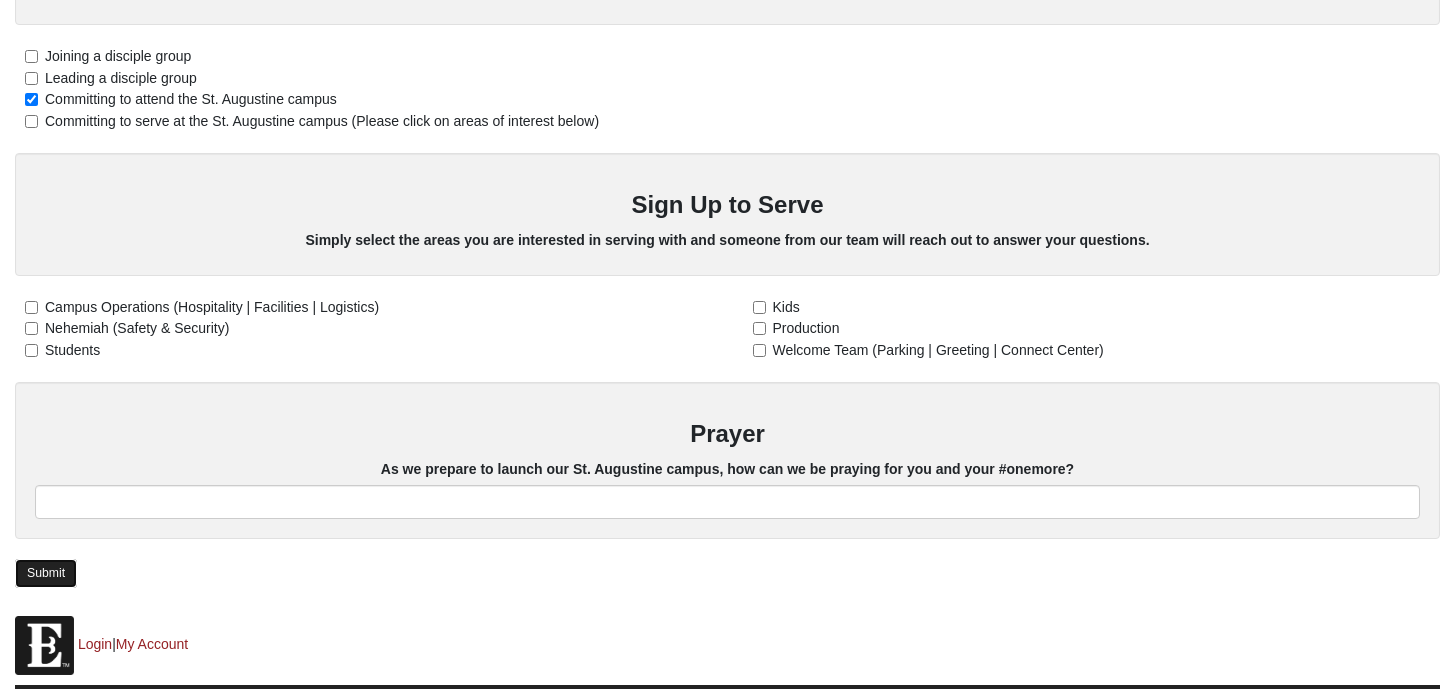 click on "Submit" at bounding box center (46, 573) 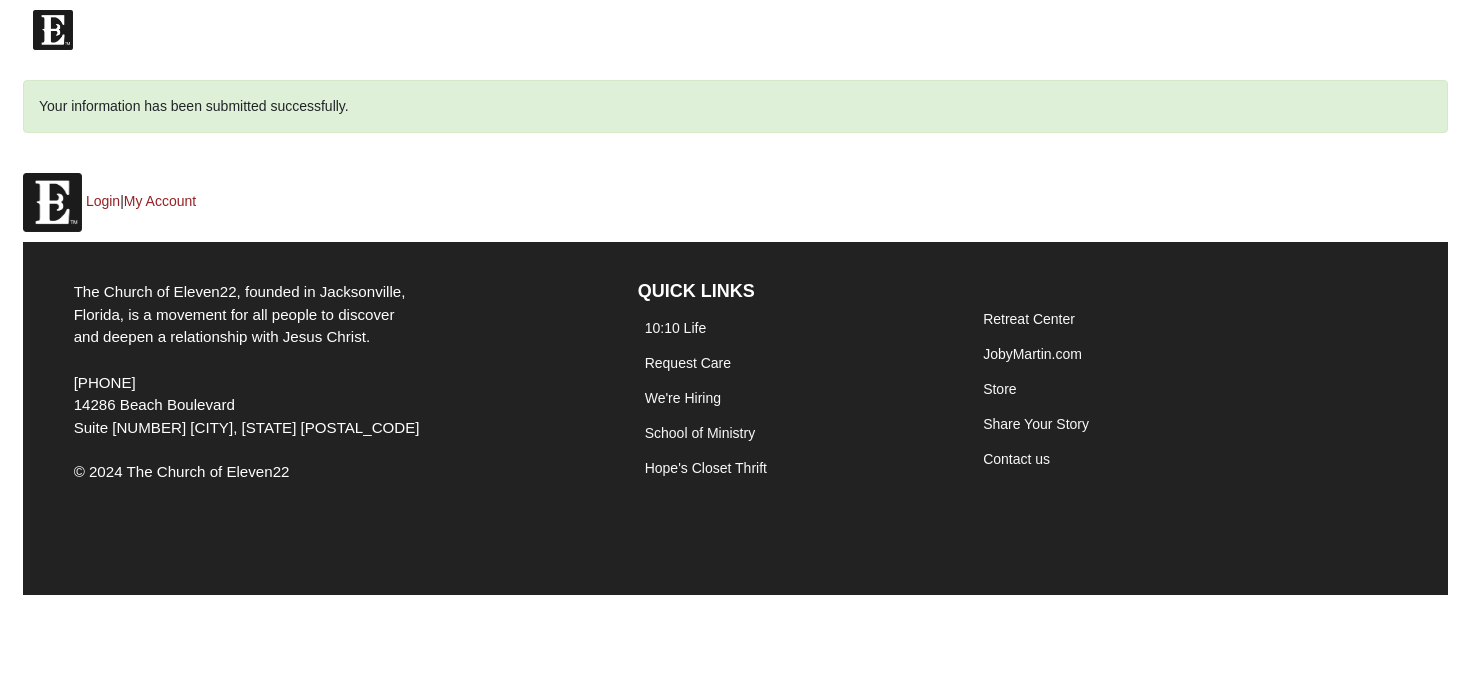 scroll, scrollTop: 0, scrollLeft: 0, axis: both 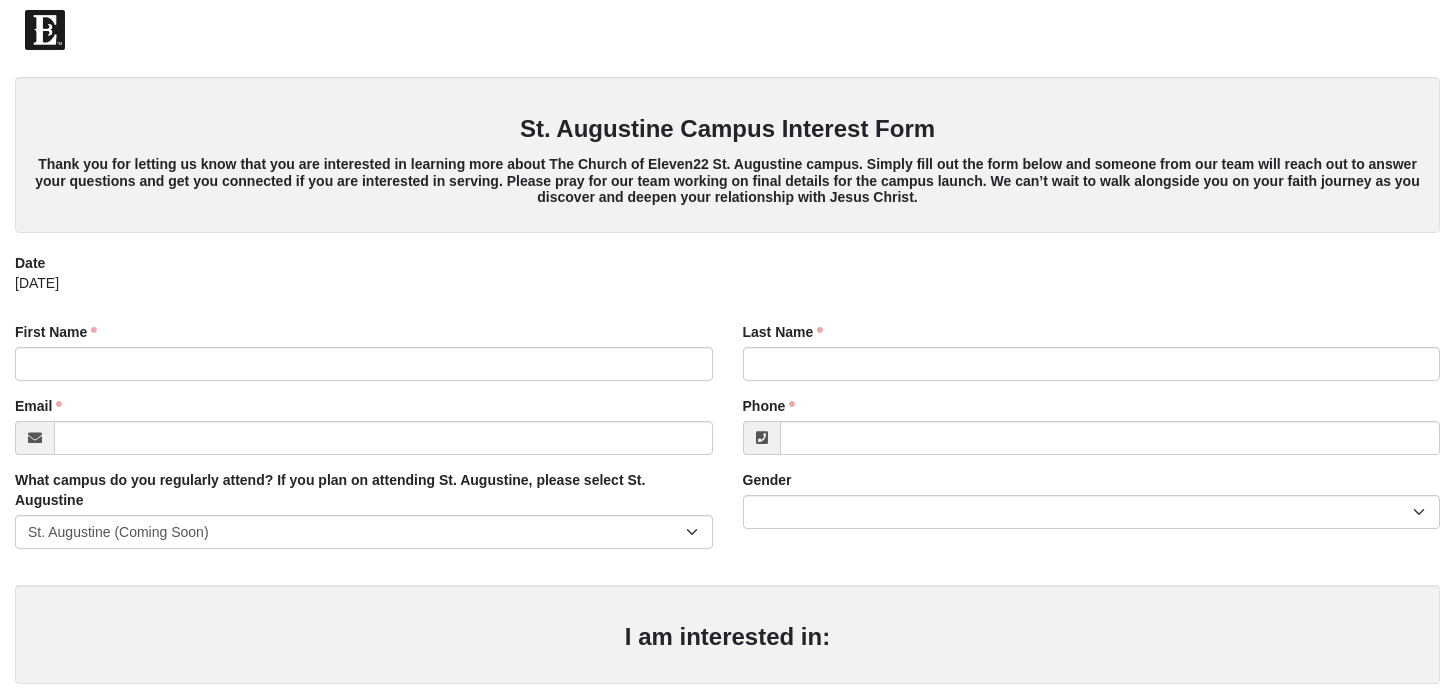 click on "First Name
First Name is required." at bounding box center [364, 359] 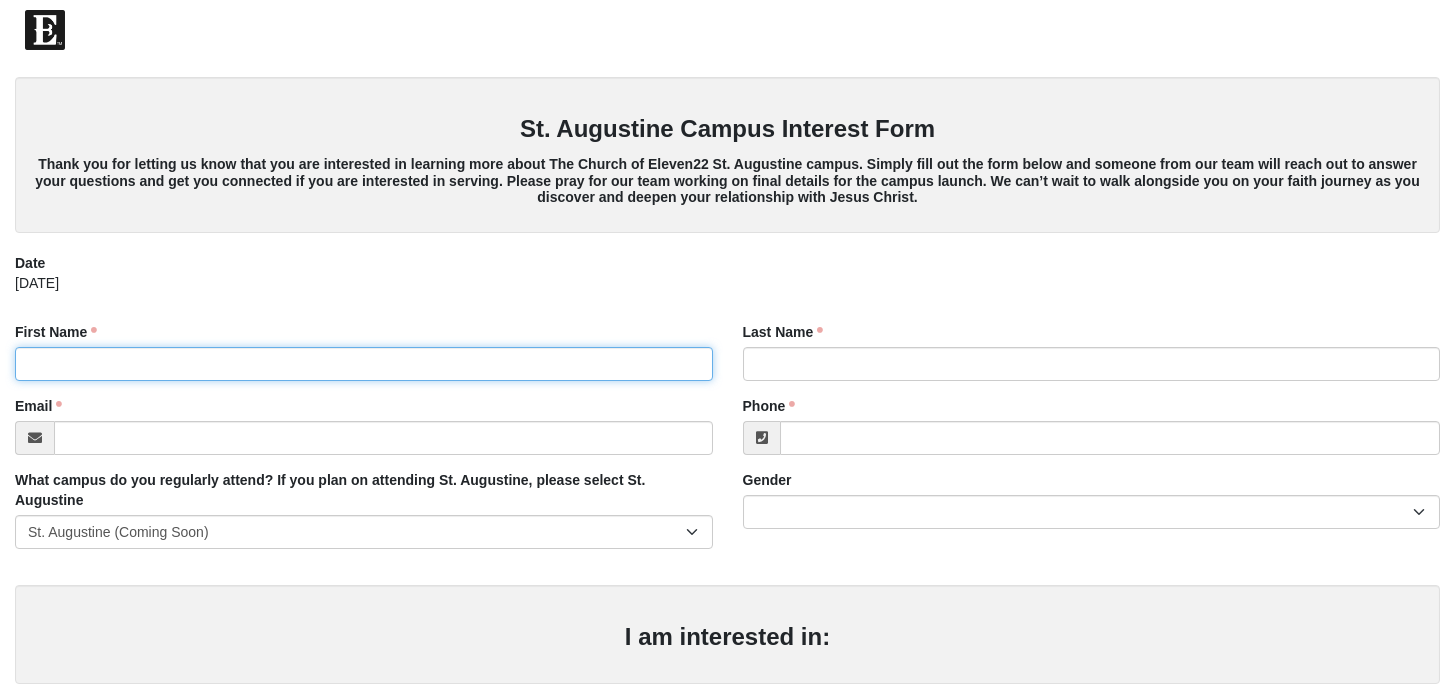 click on "First Name" at bounding box center (364, 364) 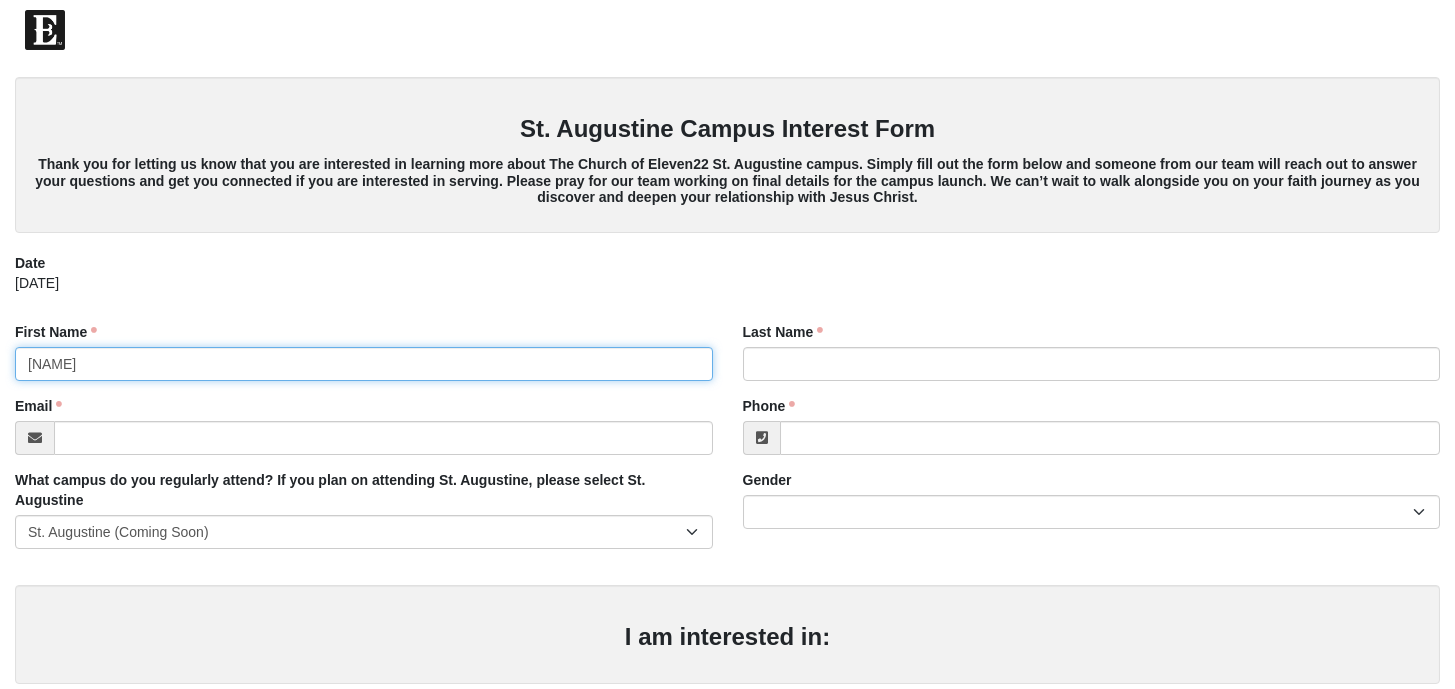 click on "[NAME]" at bounding box center (364, 364) 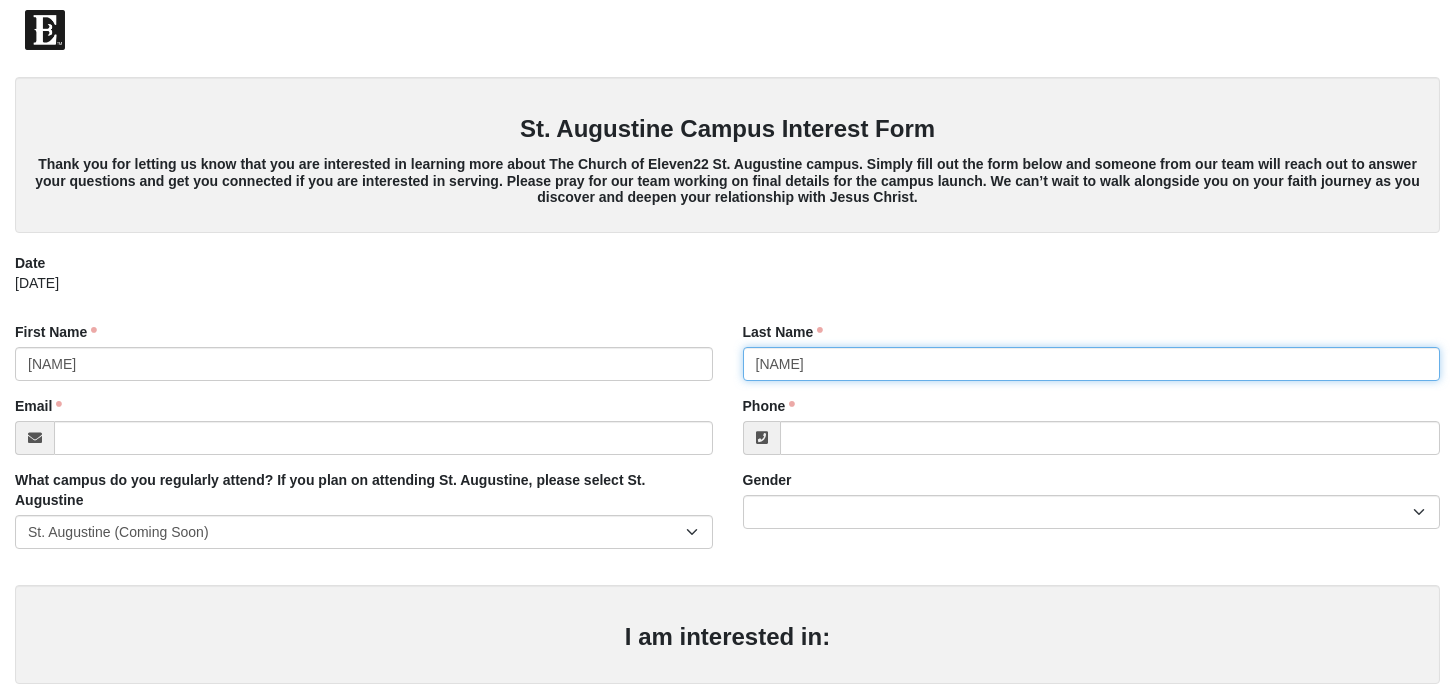 type on "[NAME]" 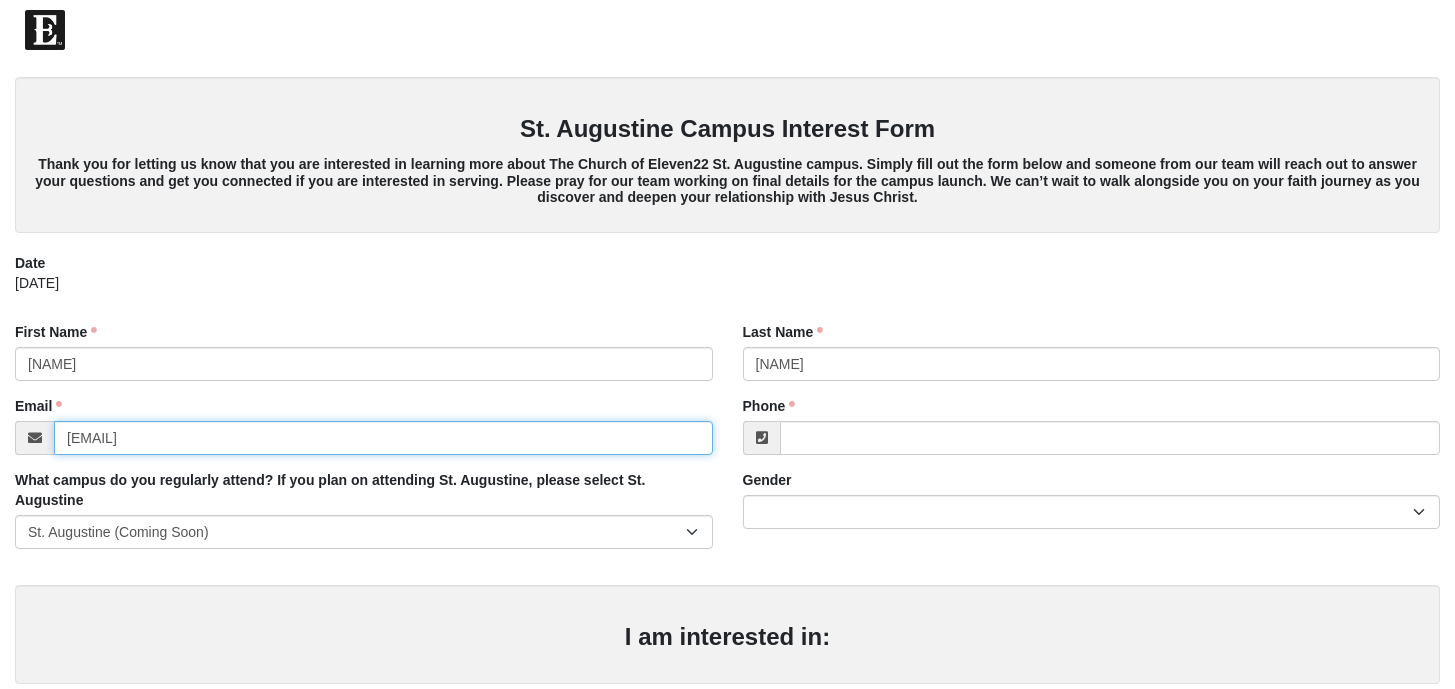 type on "[EMAIL]" 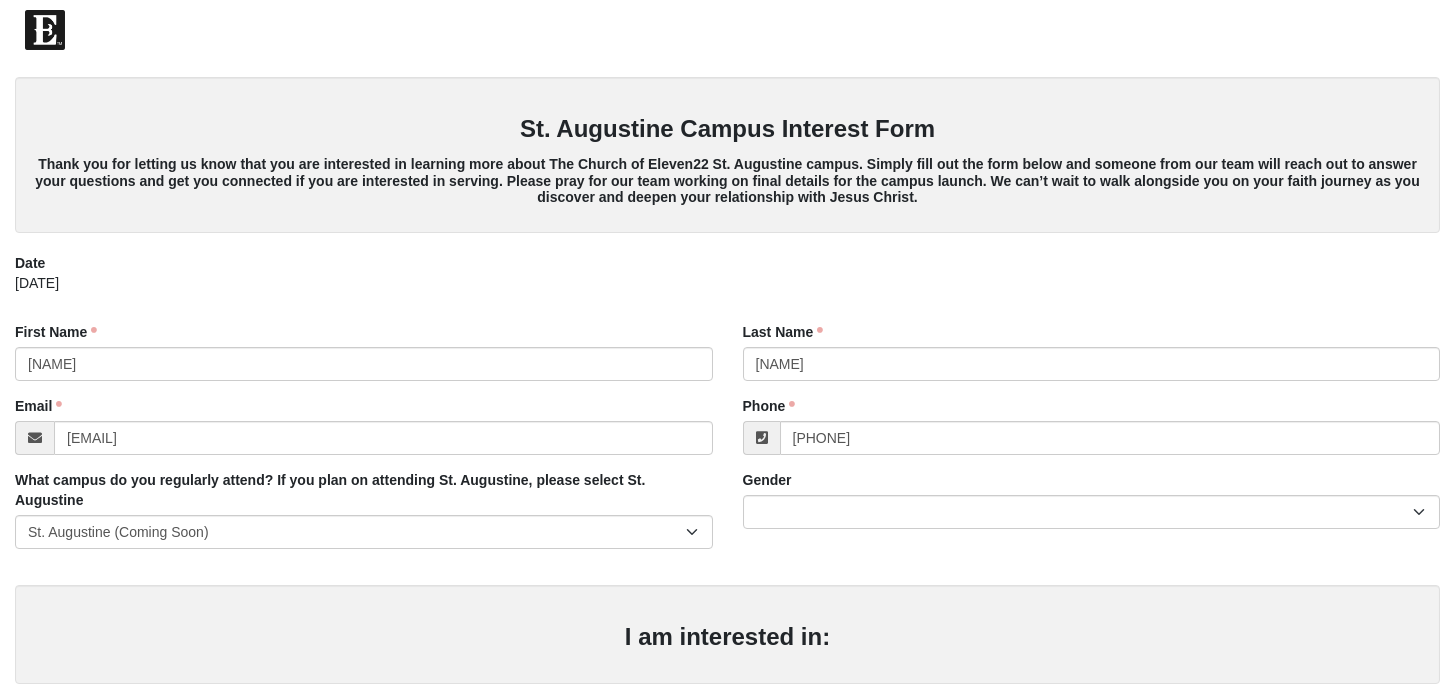type on "[PHONE]" 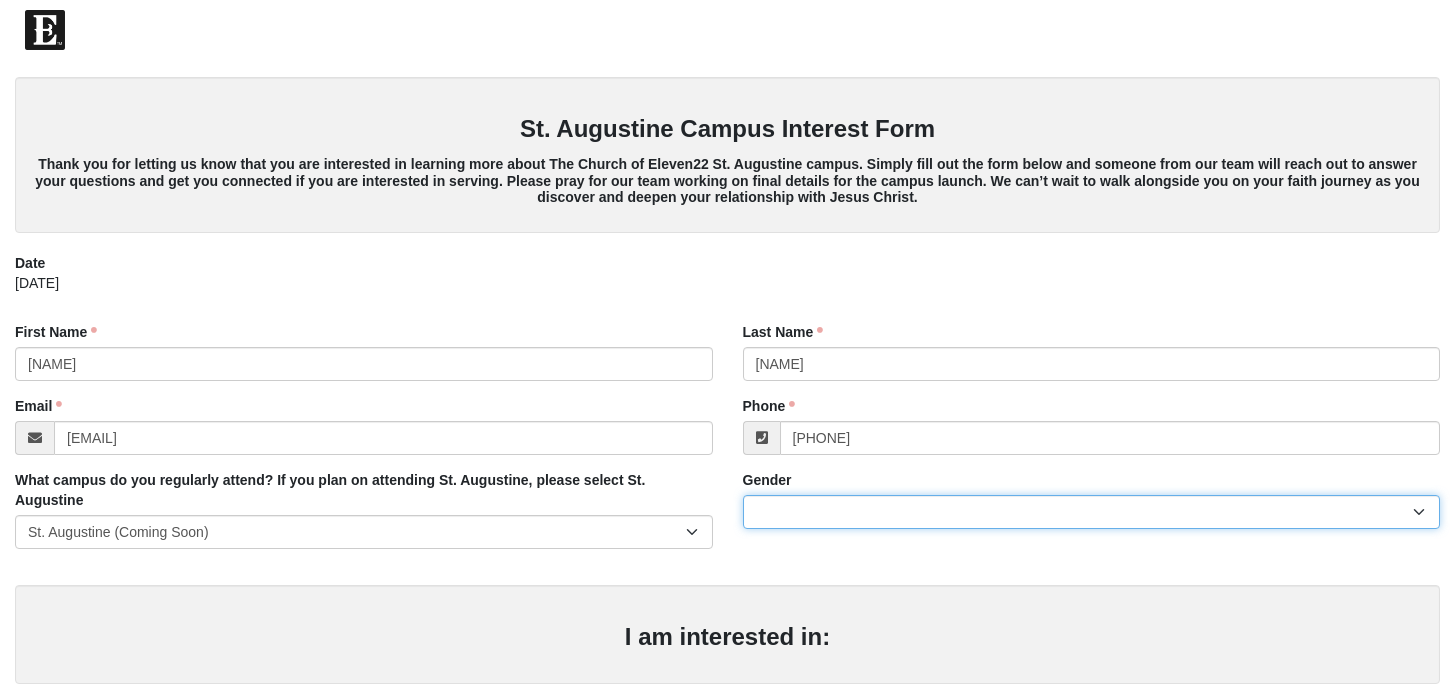 click on "Male
Female" at bounding box center (1092, 512) 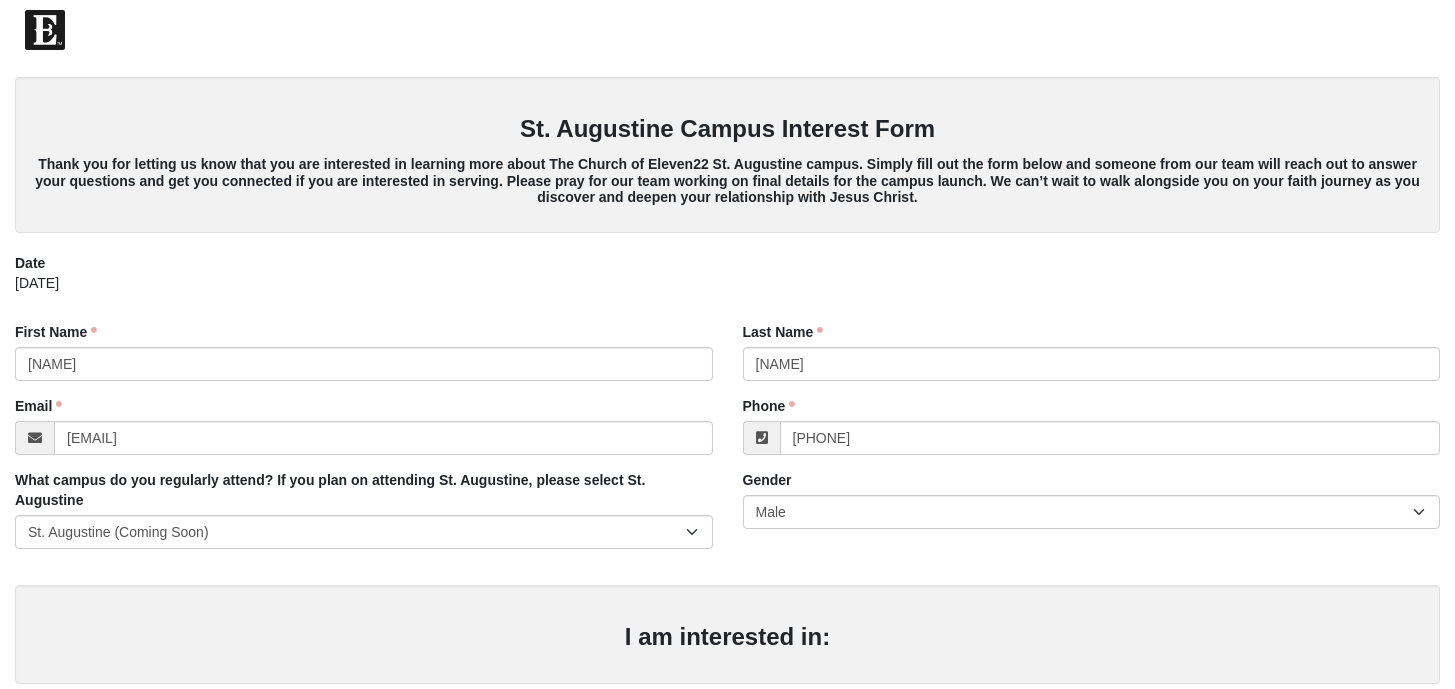 click on "What campus do you regularly attend? If you plan on attending St. Augustine, please select St. Augustine
Arlington
Baymeadows
Eleven22 Online
Fleming Island
Jesup
Mandarin
North Jax
Orange Park
Orlando (Coming Soon)
Outpost
Palatka (Coming Soon)
Ponte Vedra
San Pablo
St. Johns
St. Augustine (Coming Soon)
Wildlight
NONE
Hope's Closet
BakerCorrectional
Gender
Male
Female" at bounding box center (727, 517) 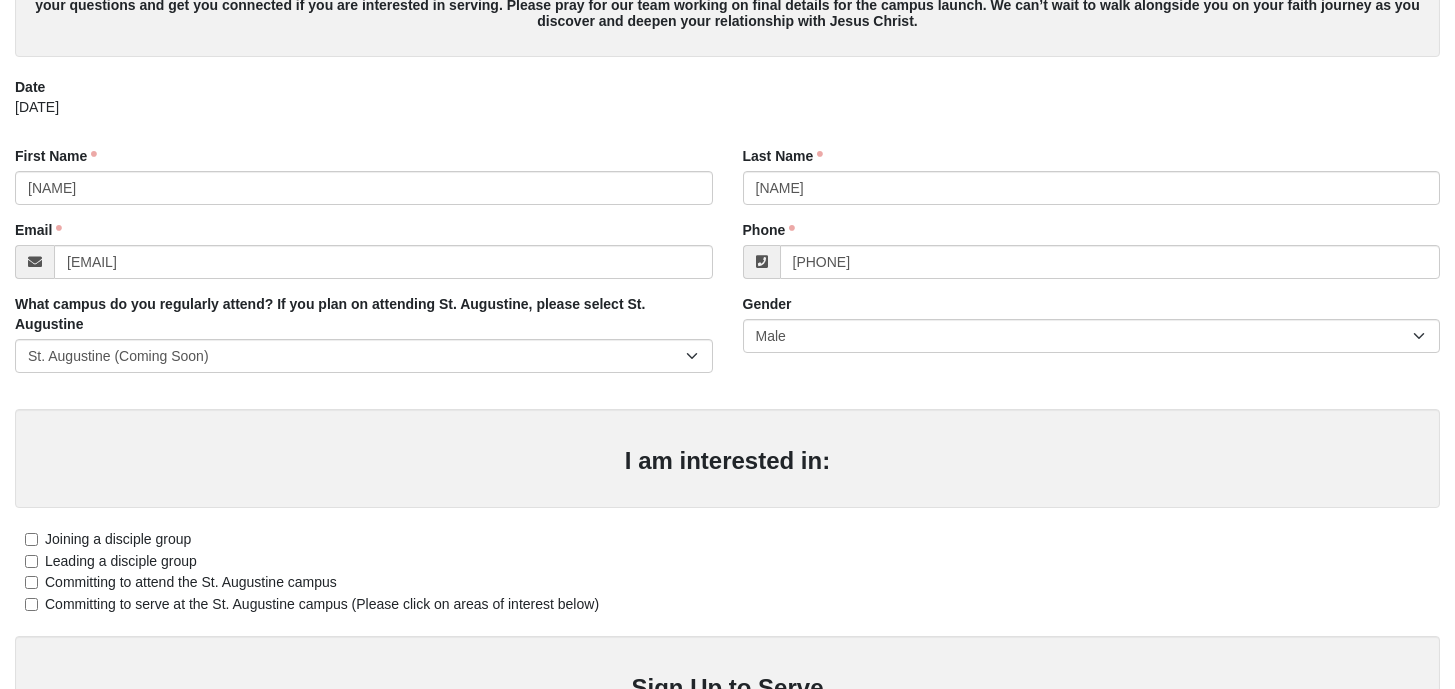 scroll, scrollTop: 337, scrollLeft: 0, axis: vertical 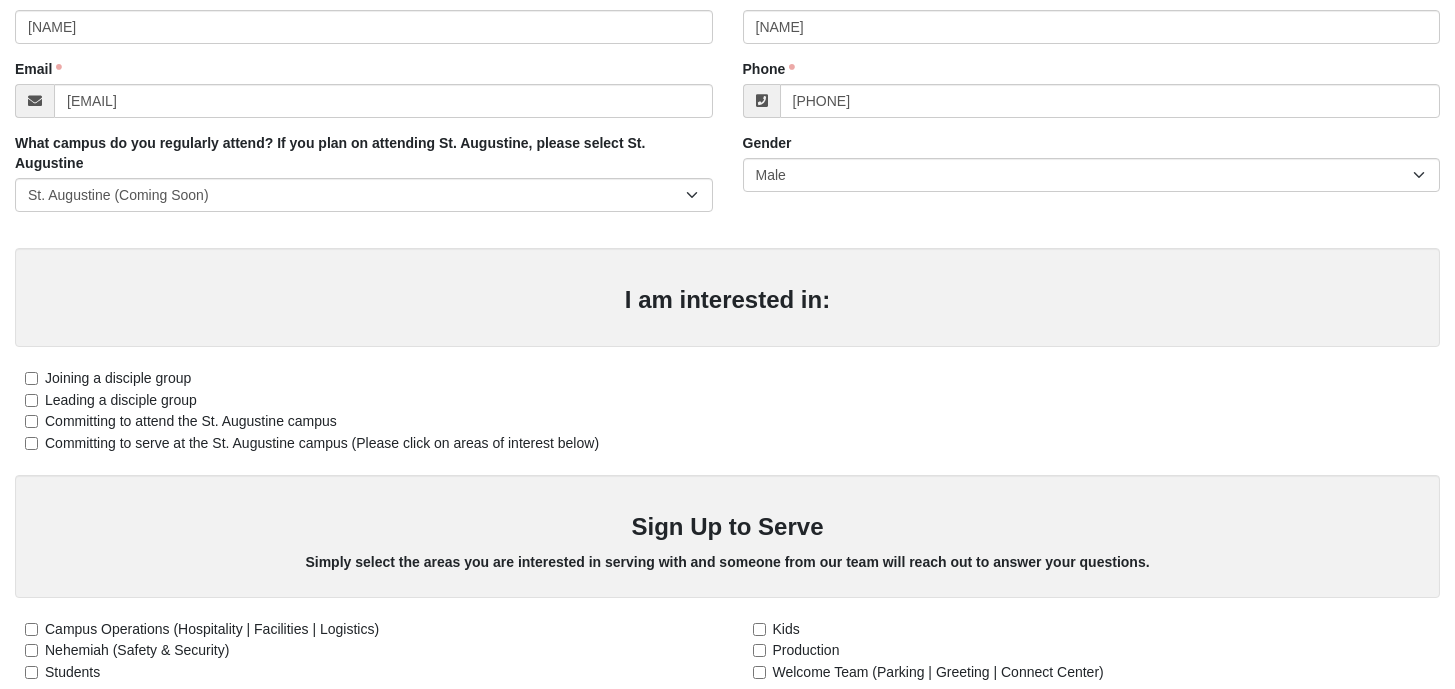 click on "Committing to attend the St. Augustine campus" at bounding box center [191, 421] 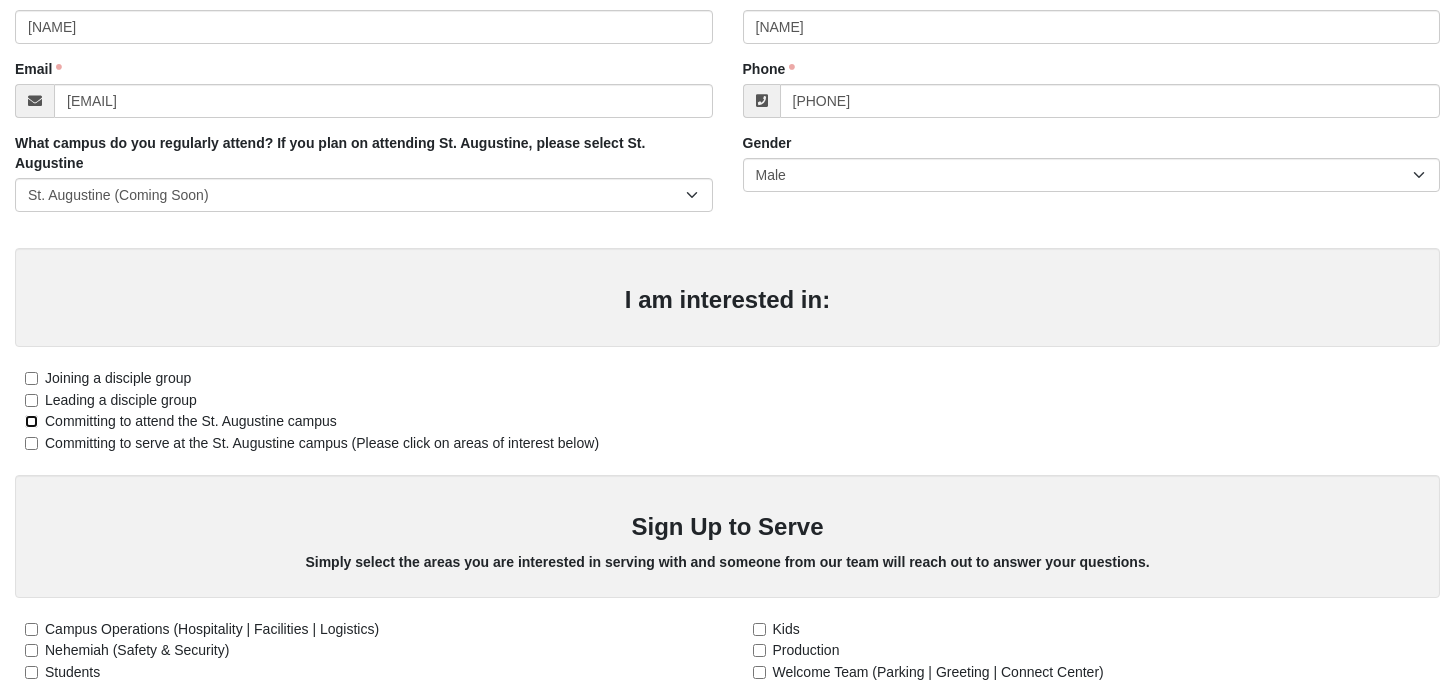 click on "Committing to attend the St. Augustine campus" at bounding box center (31, 421) 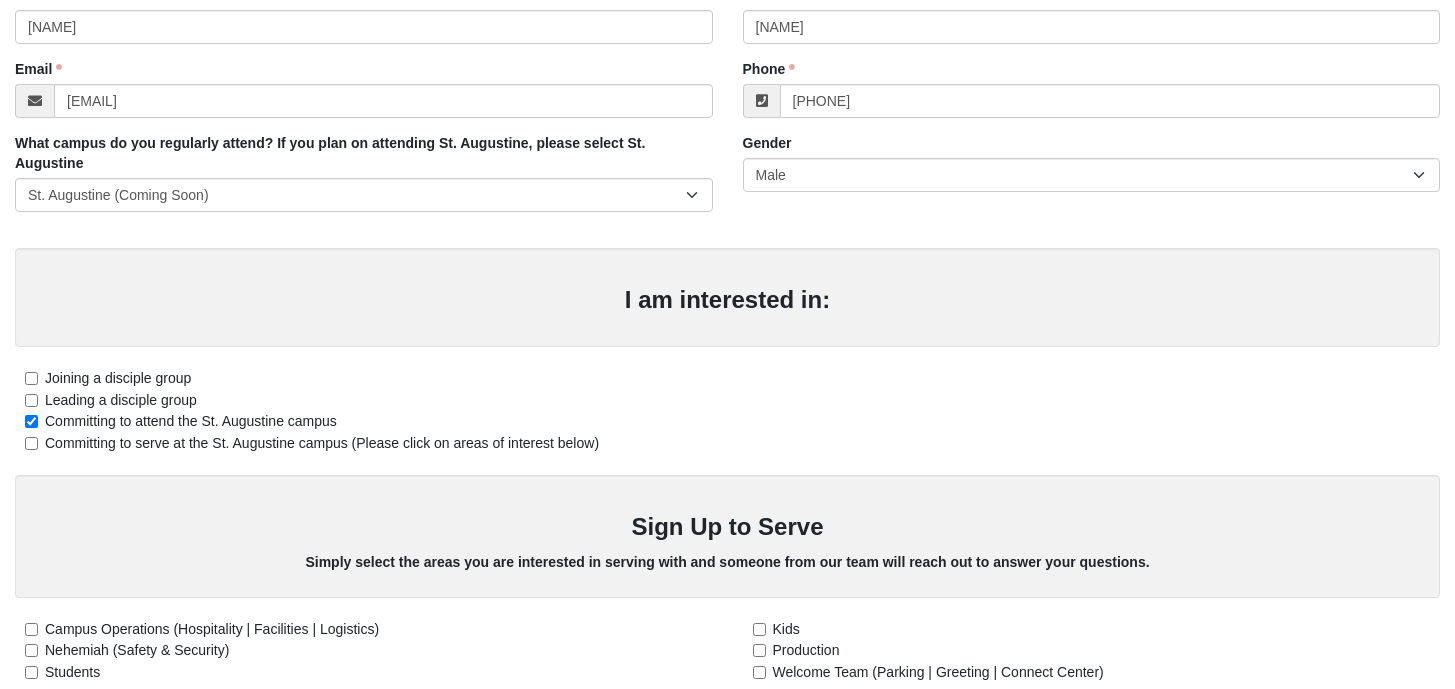 click on "Committing to serve at the St. Augustine campus (Please click on areas of interest below)" at bounding box center (322, 443) 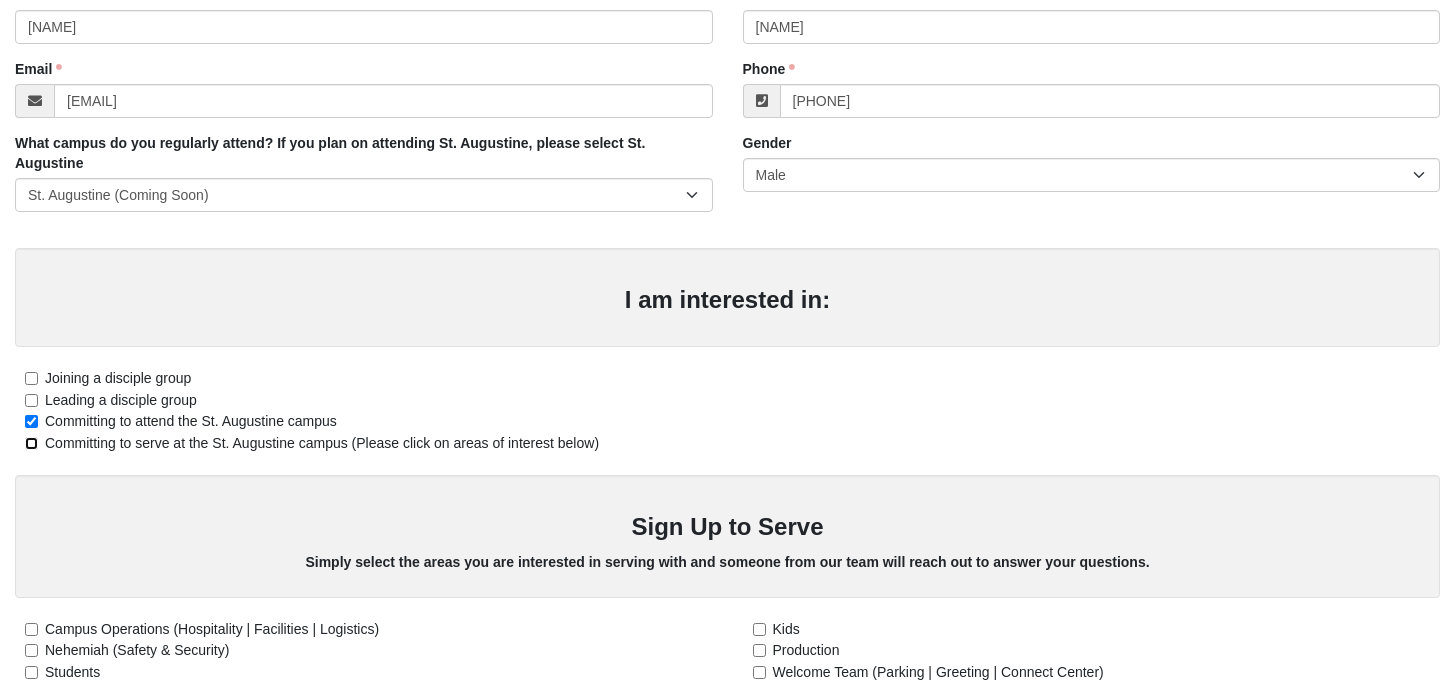 click on "Committing to serve at the St. Augustine campus (Please click on areas of interest below)" at bounding box center (31, 443) 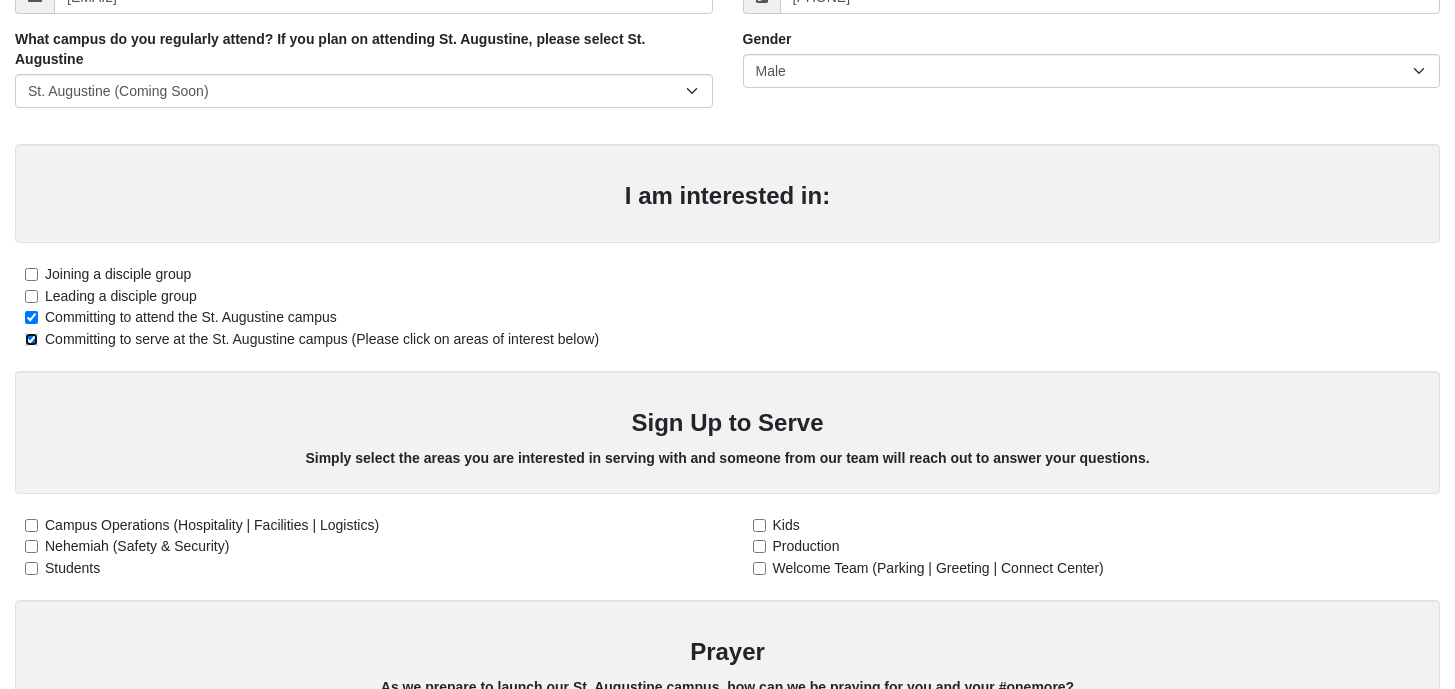 scroll, scrollTop: 538, scrollLeft: 0, axis: vertical 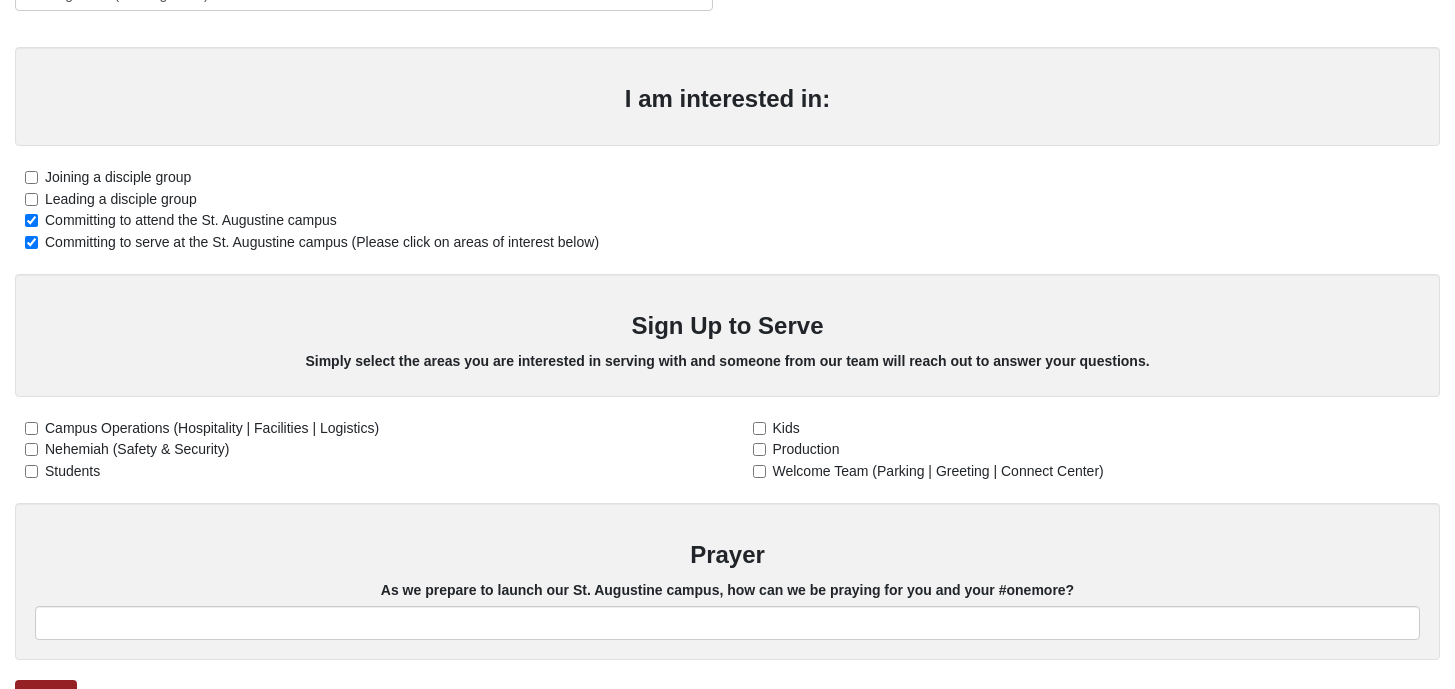 click on "Nehemiah (Safety & Security)" at bounding box center (137, 449) 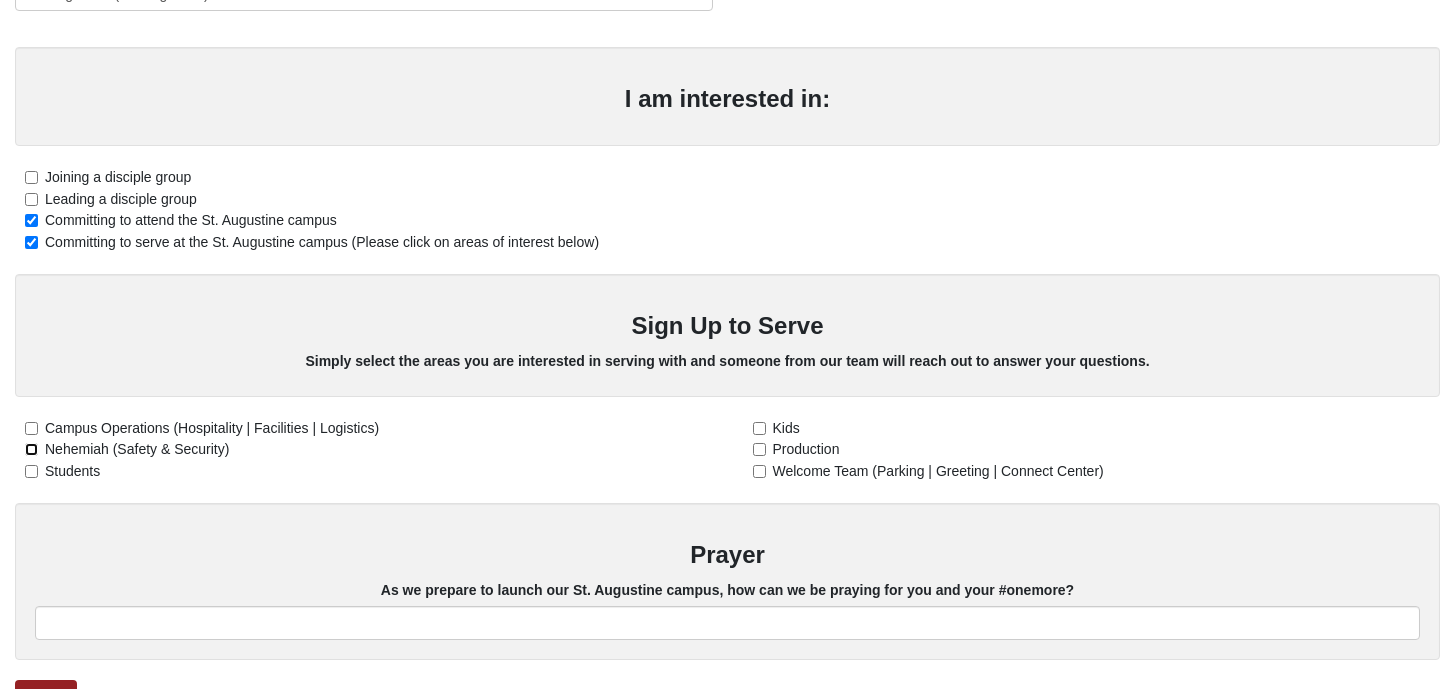 click on "Nehemiah (Safety & Security)" at bounding box center (31, 449) 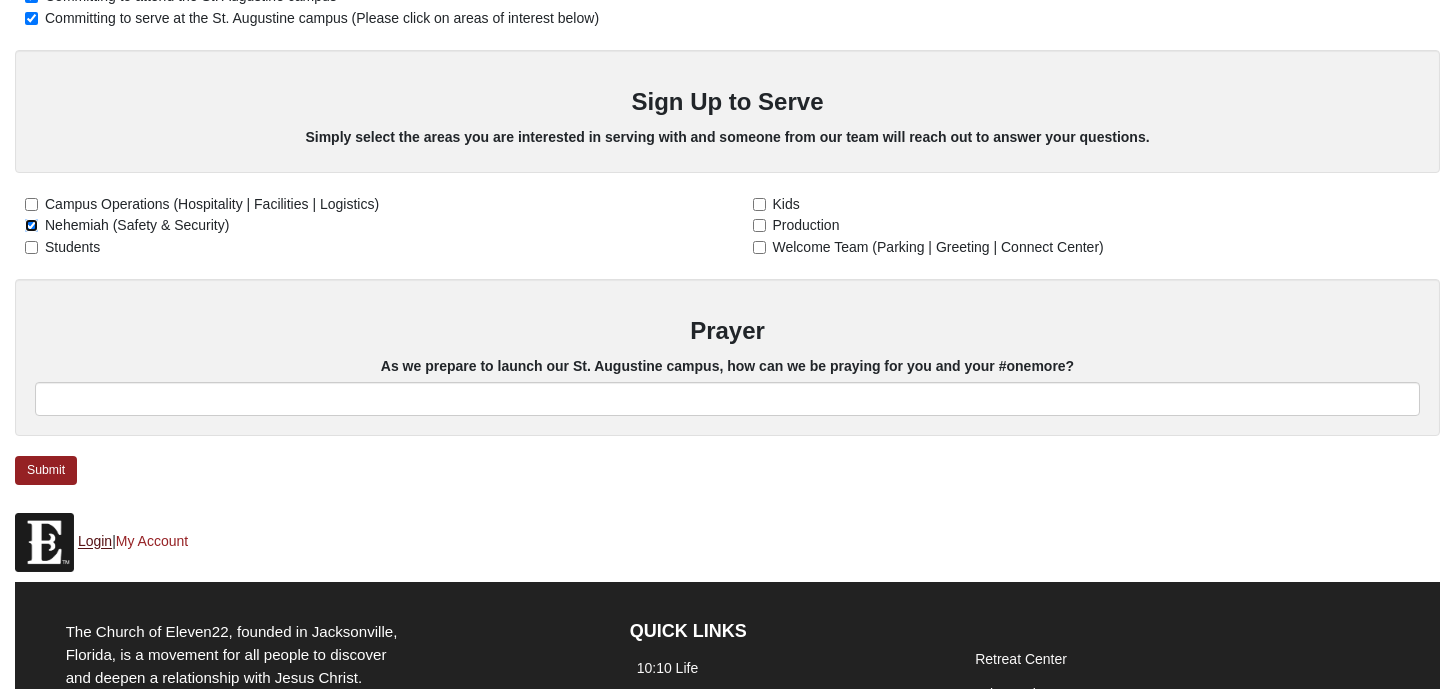 scroll, scrollTop: 789, scrollLeft: 0, axis: vertical 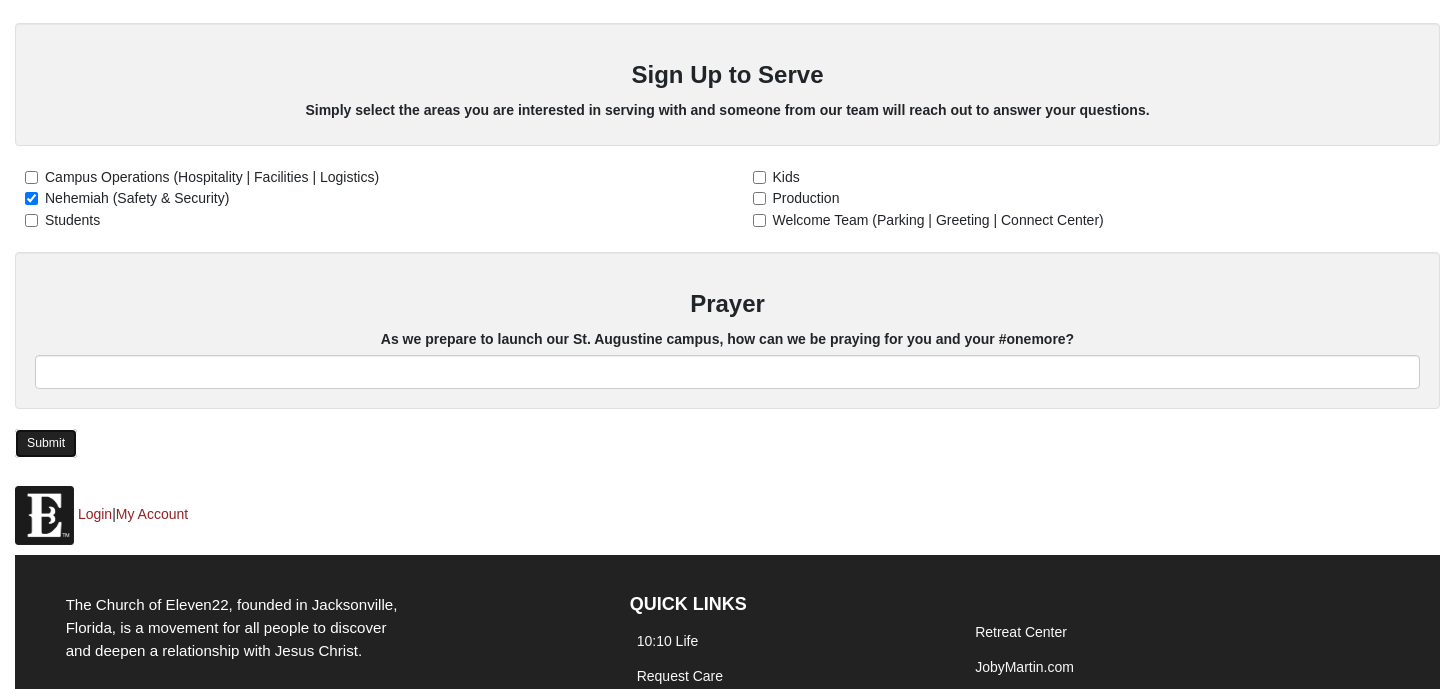 click on "Submit" at bounding box center (46, 443) 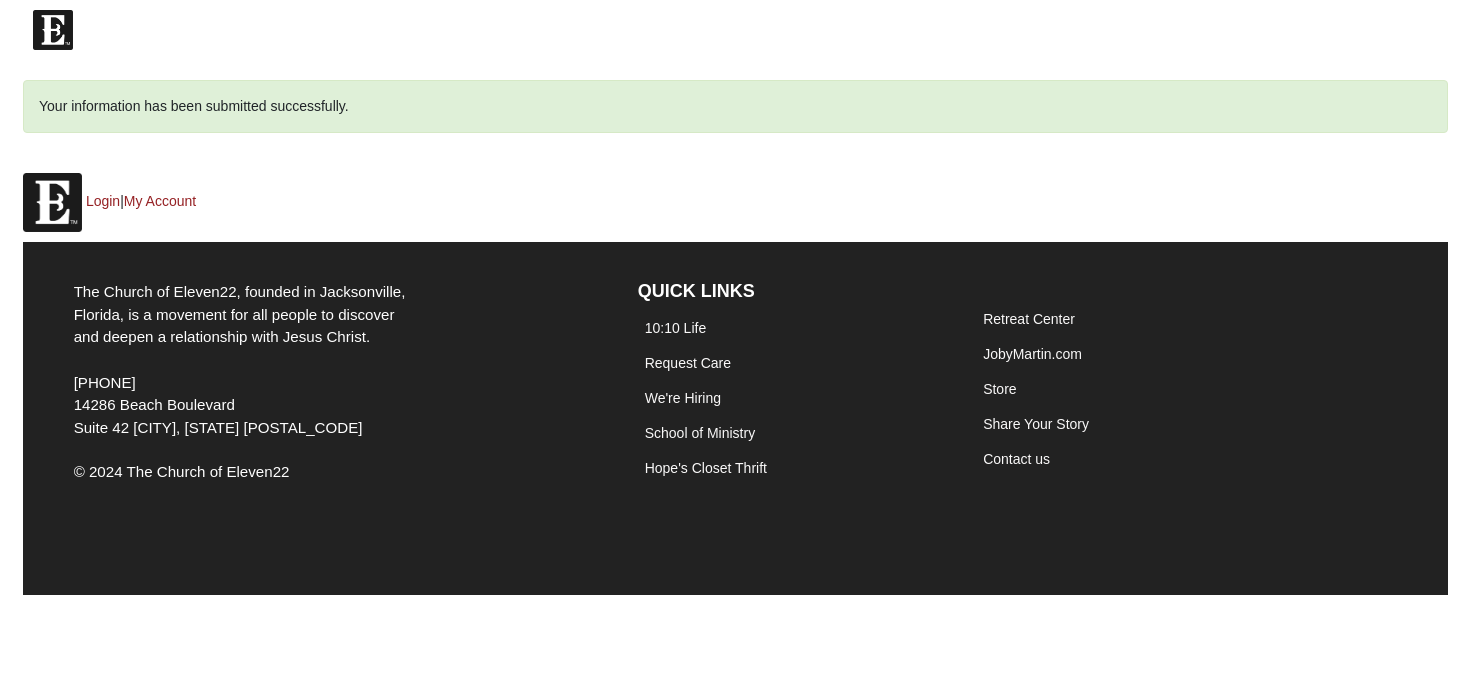 scroll, scrollTop: 0, scrollLeft: 0, axis: both 